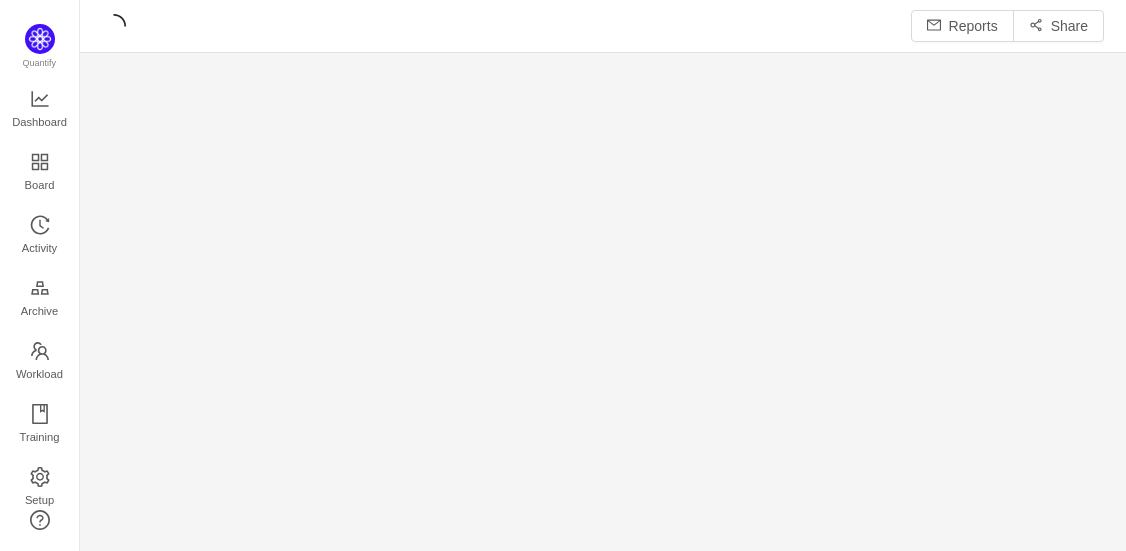 scroll, scrollTop: 0, scrollLeft: 0, axis: both 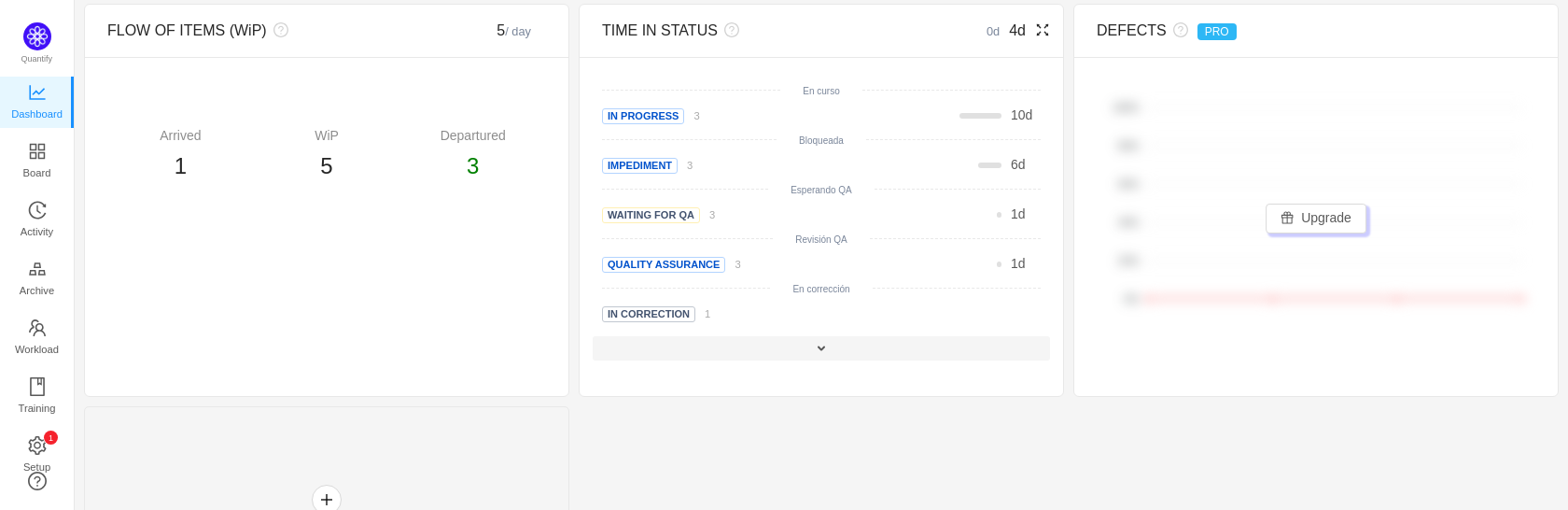 click at bounding box center (821, 348) 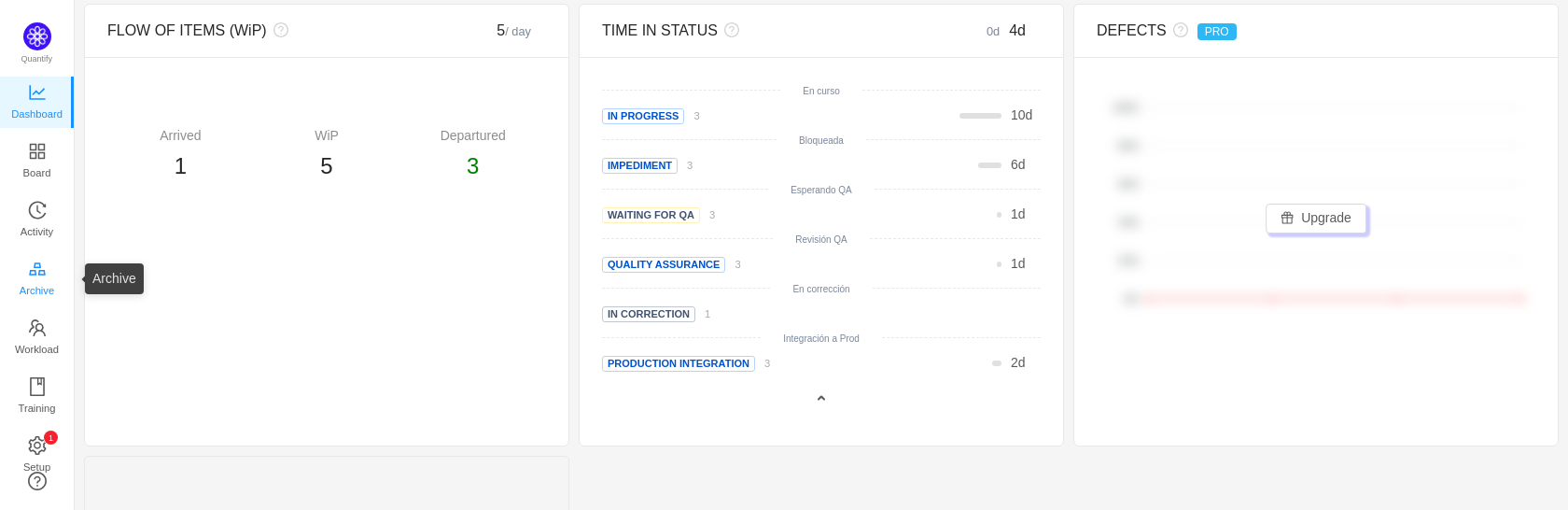 click on "Archive" at bounding box center [36, 290] 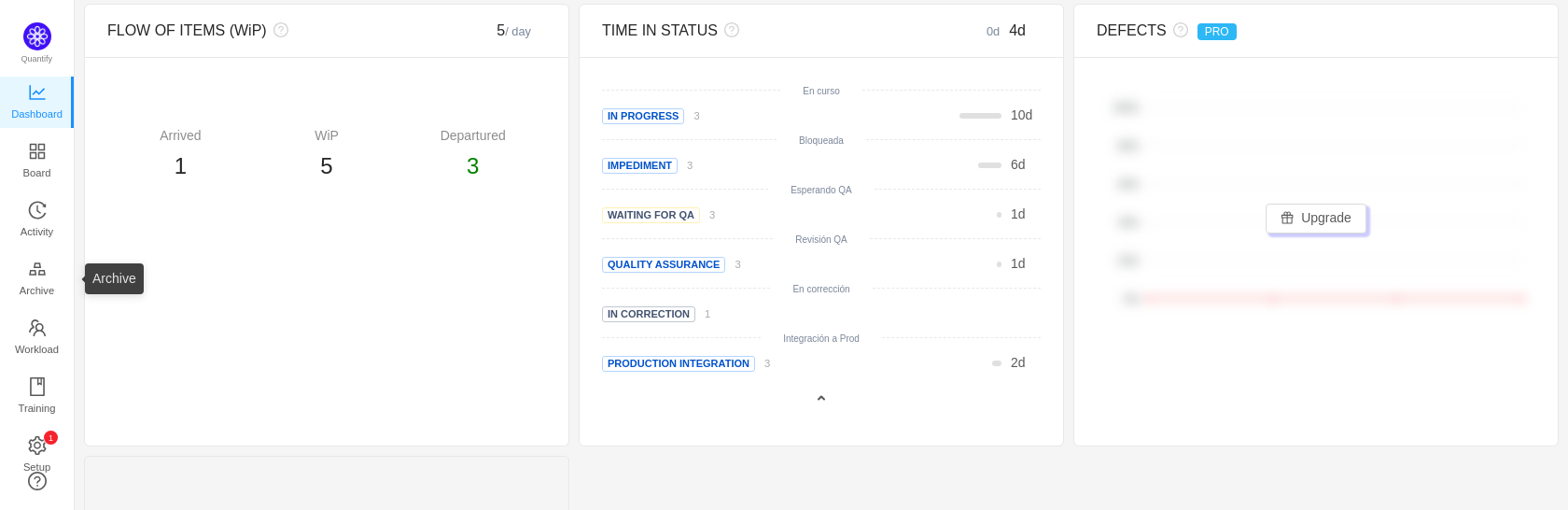 scroll, scrollTop: 85, scrollLeft: 0, axis: vertical 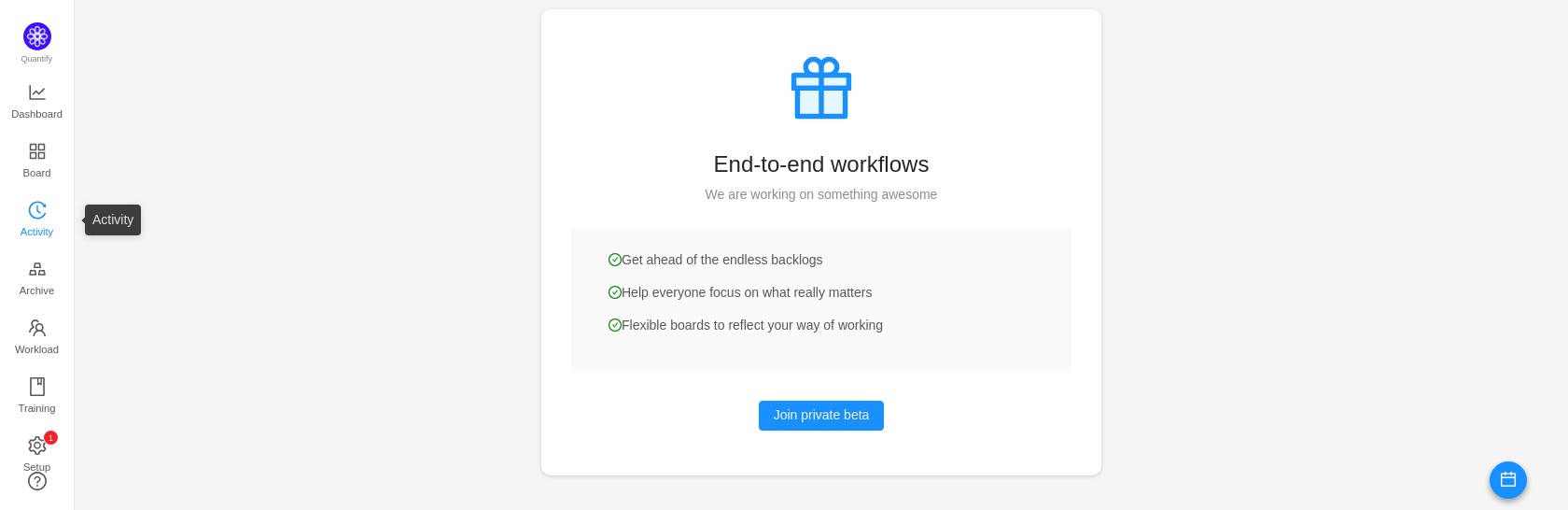 click 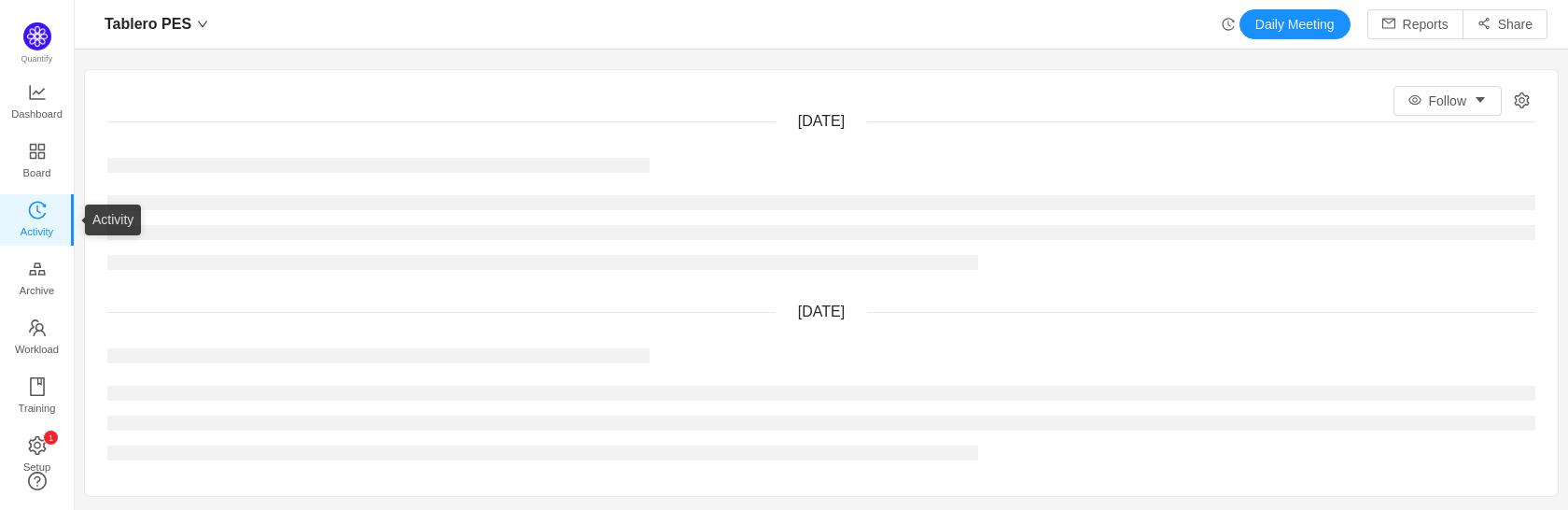 scroll, scrollTop: 0, scrollLeft: 0, axis: both 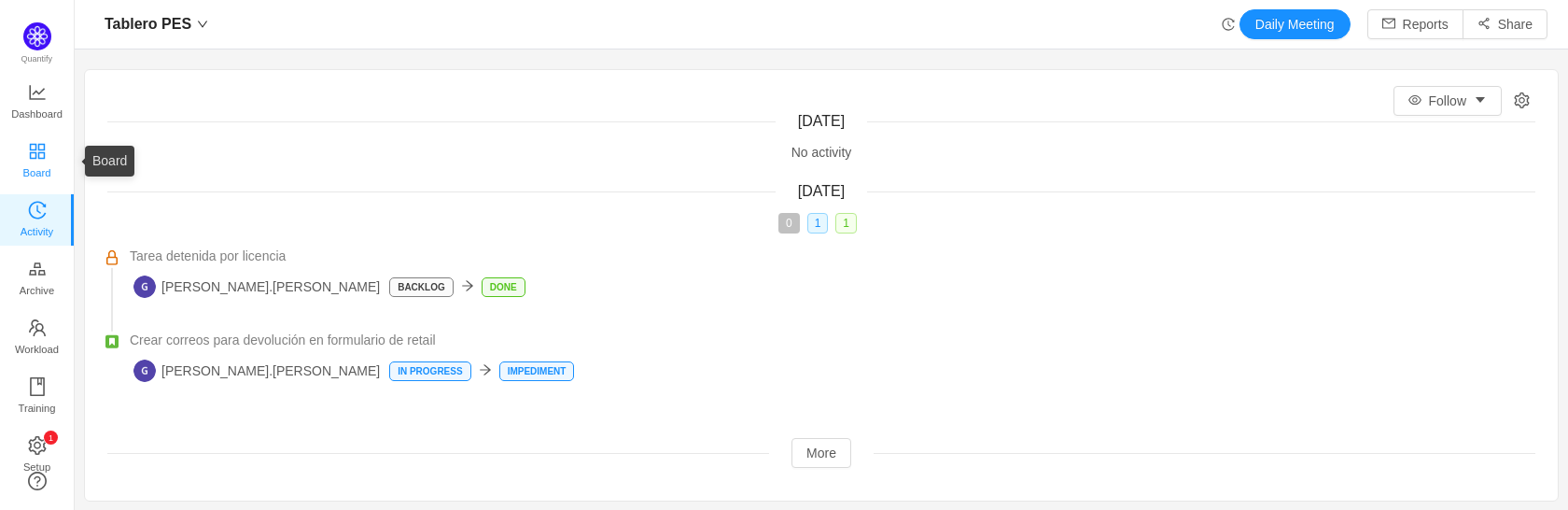 click on "Board" at bounding box center (37, 173) 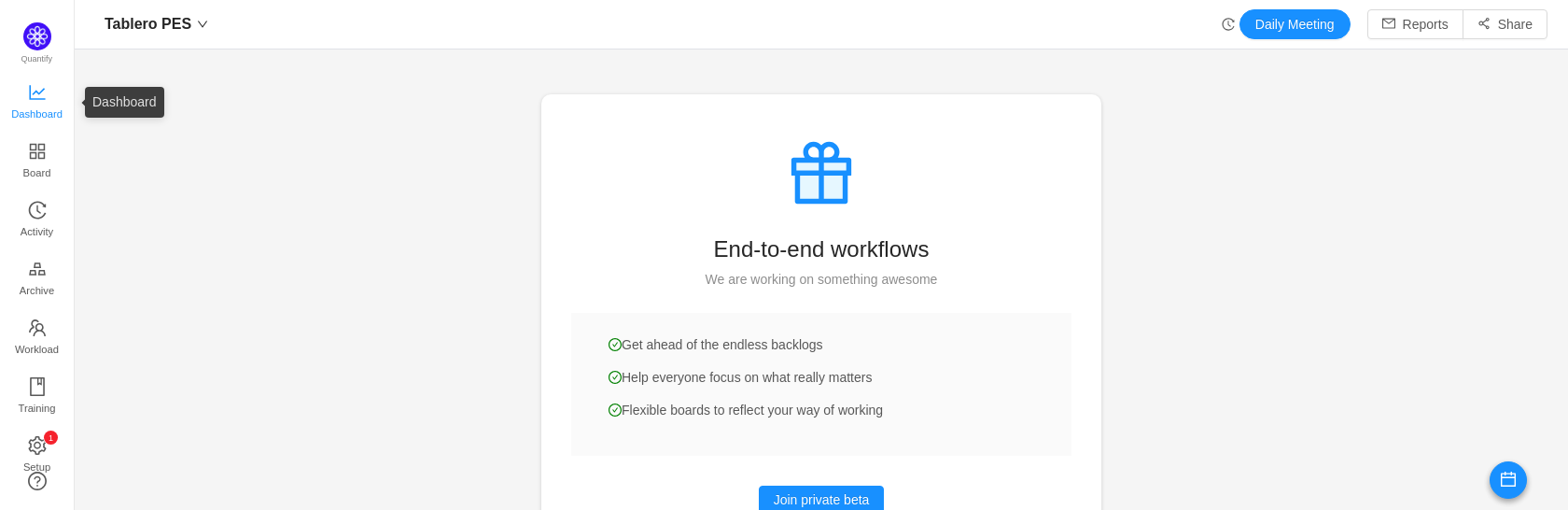 click on "Dashboard" at bounding box center (36, 114) 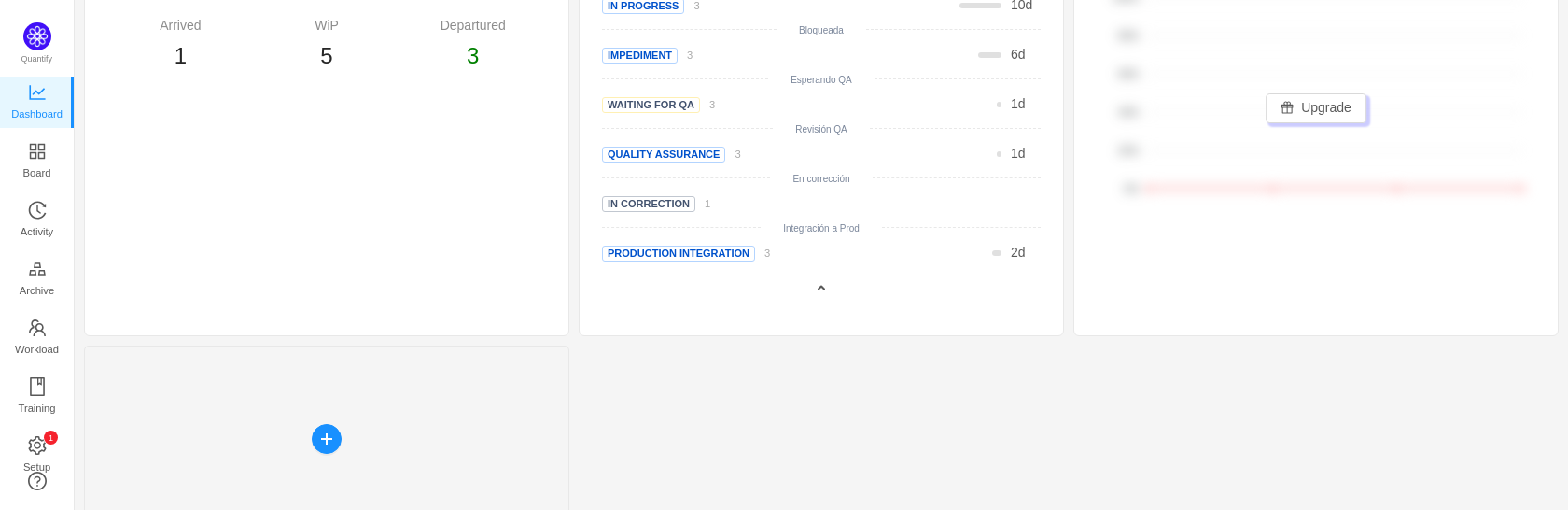 scroll, scrollTop: 678, scrollLeft: 0, axis: vertical 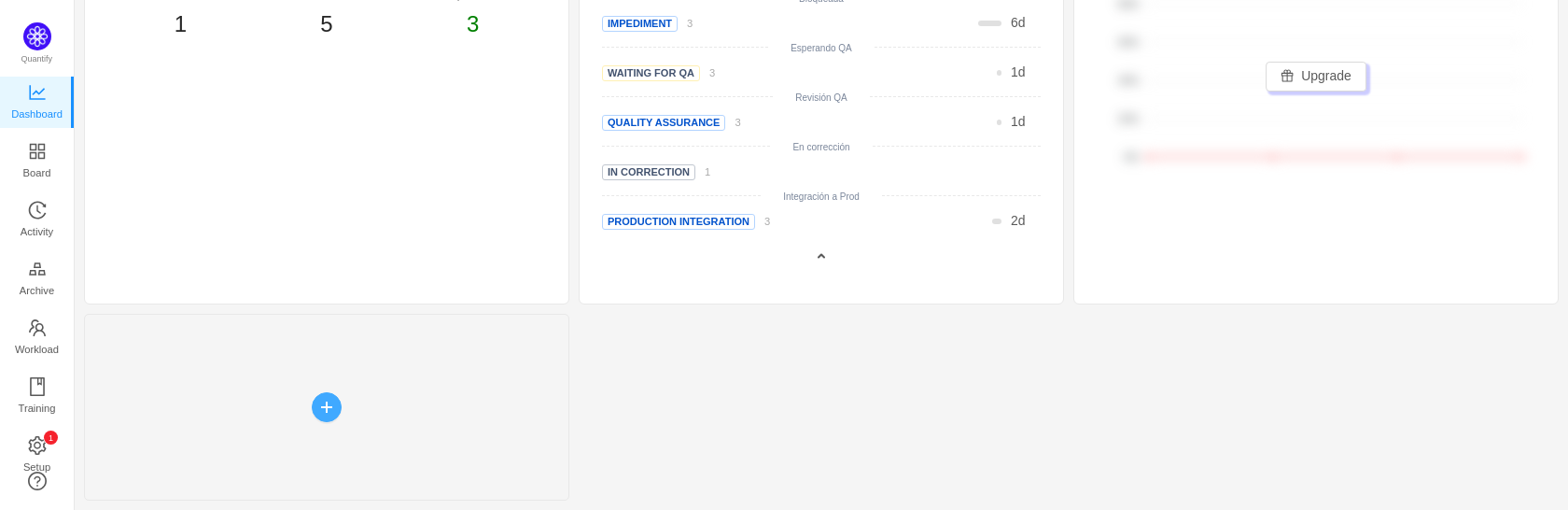 click at bounding box center [327, 407] 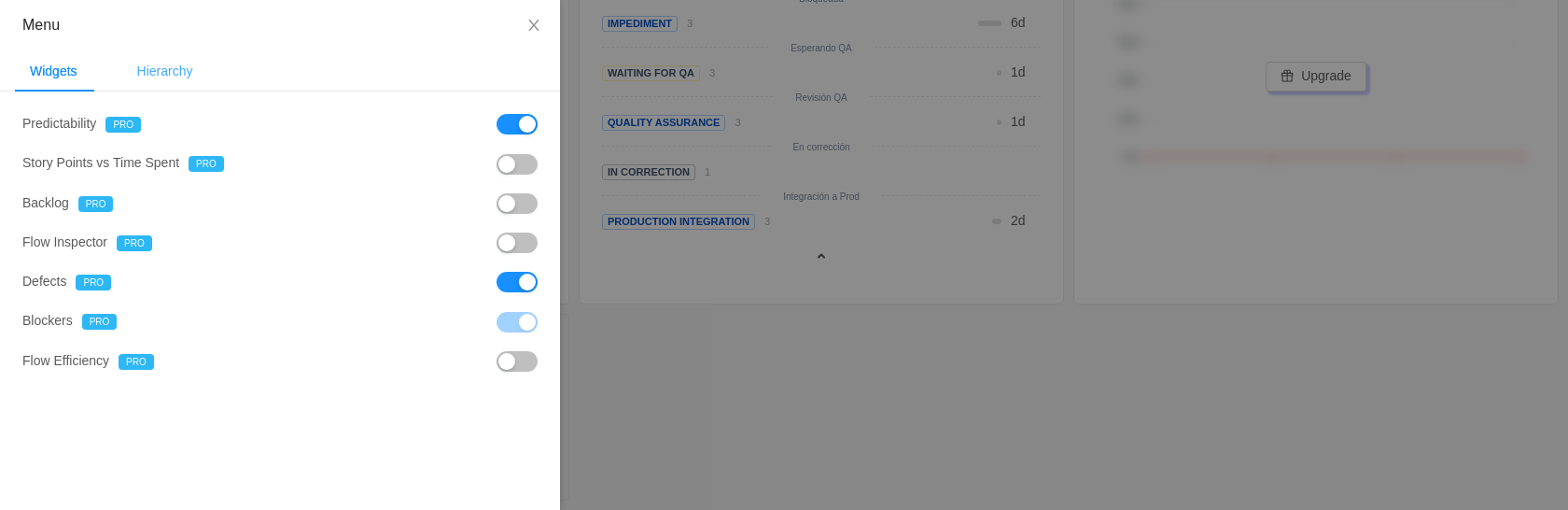 click on "Hierarchy" at bounding box center (165, 71) 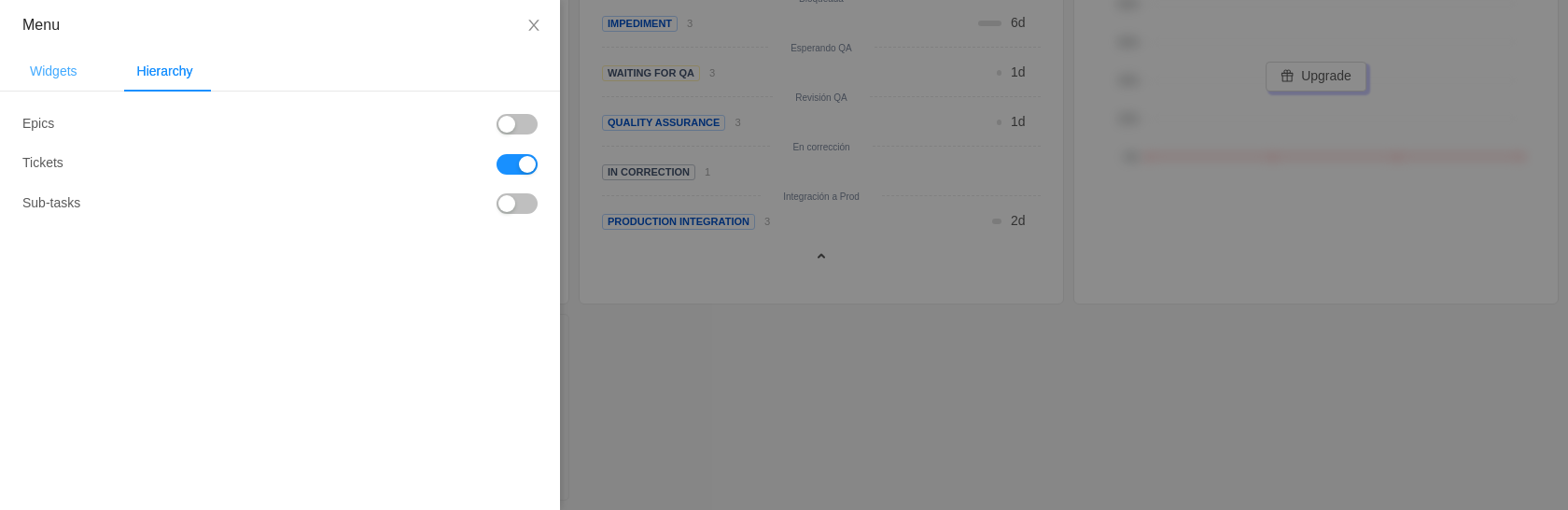 click on "Widgets" at bounding box center (53, 71) 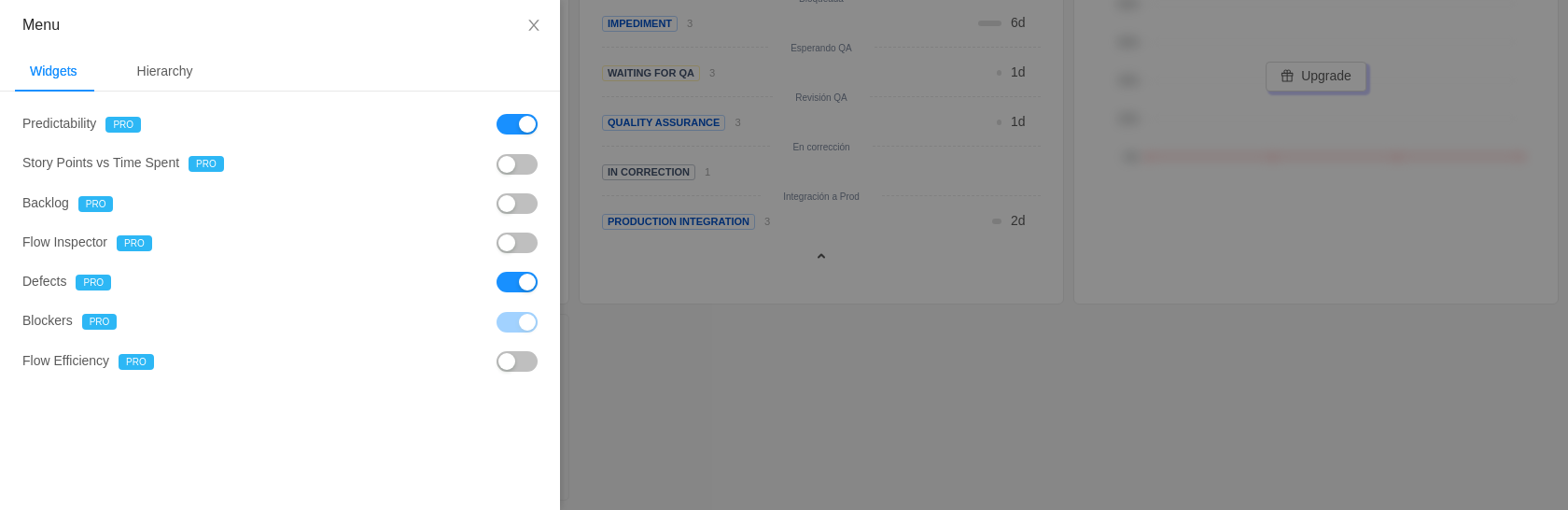 drag, startPoint x: 922, startPoint y: 387, endPoint x: 730, endPoint y: 345, distance: 196.54007 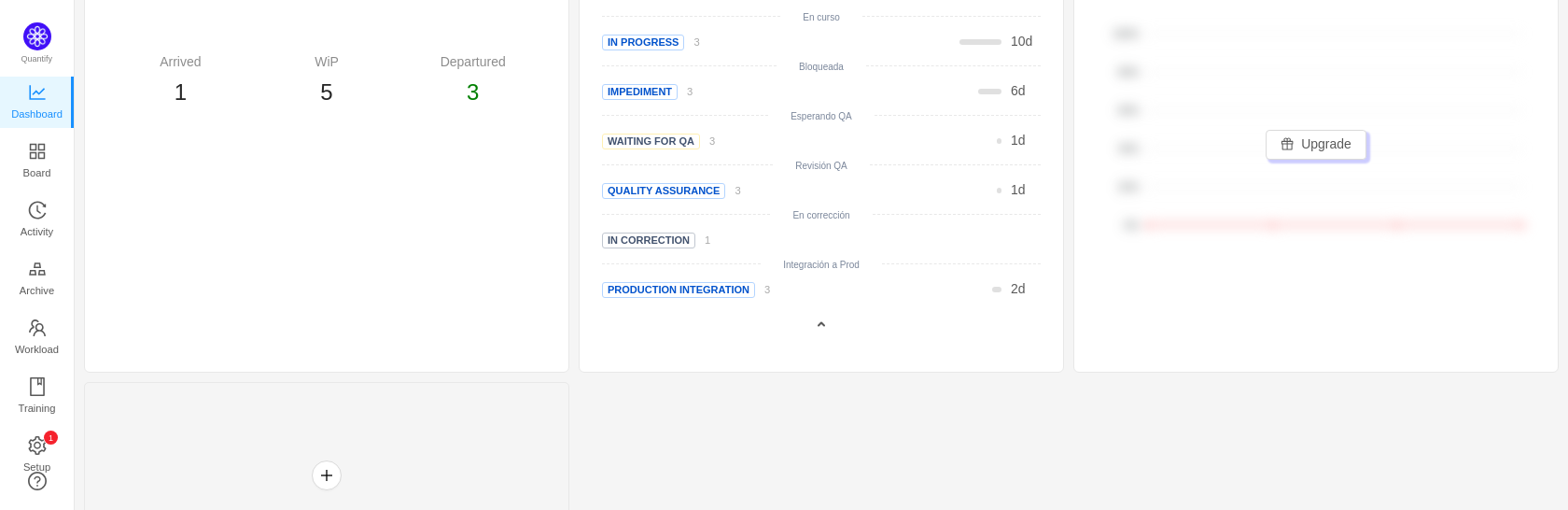 scroll, scrollTop: 305, scrollLeft: 0, axis: vertical 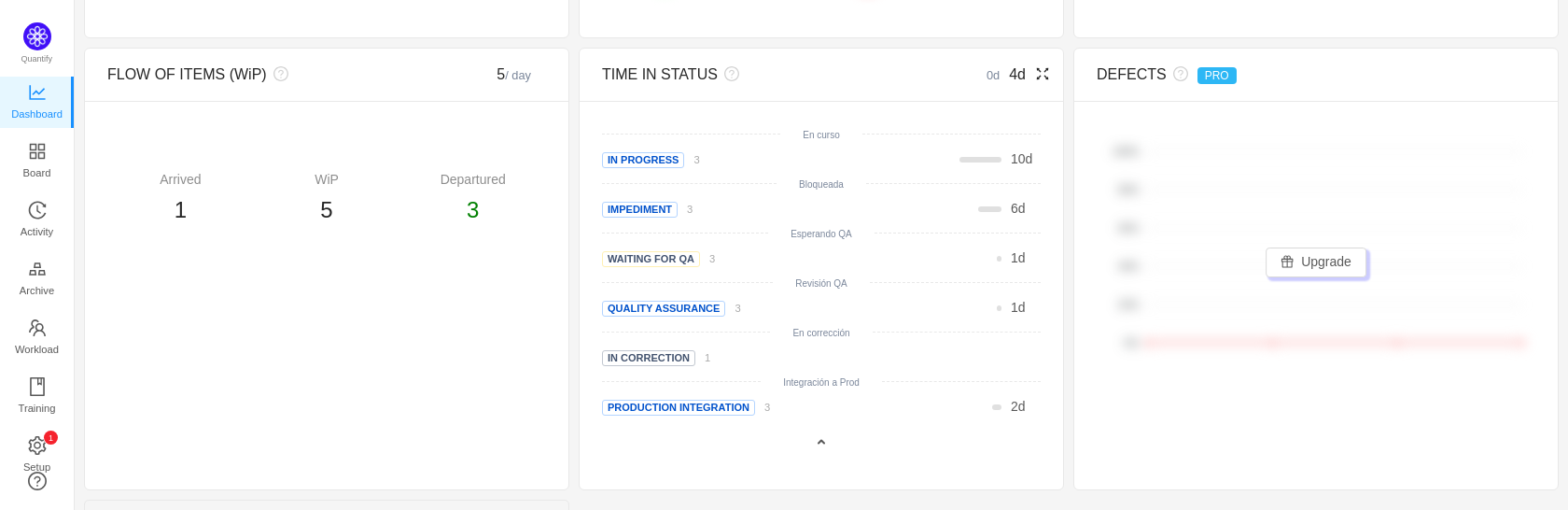 click 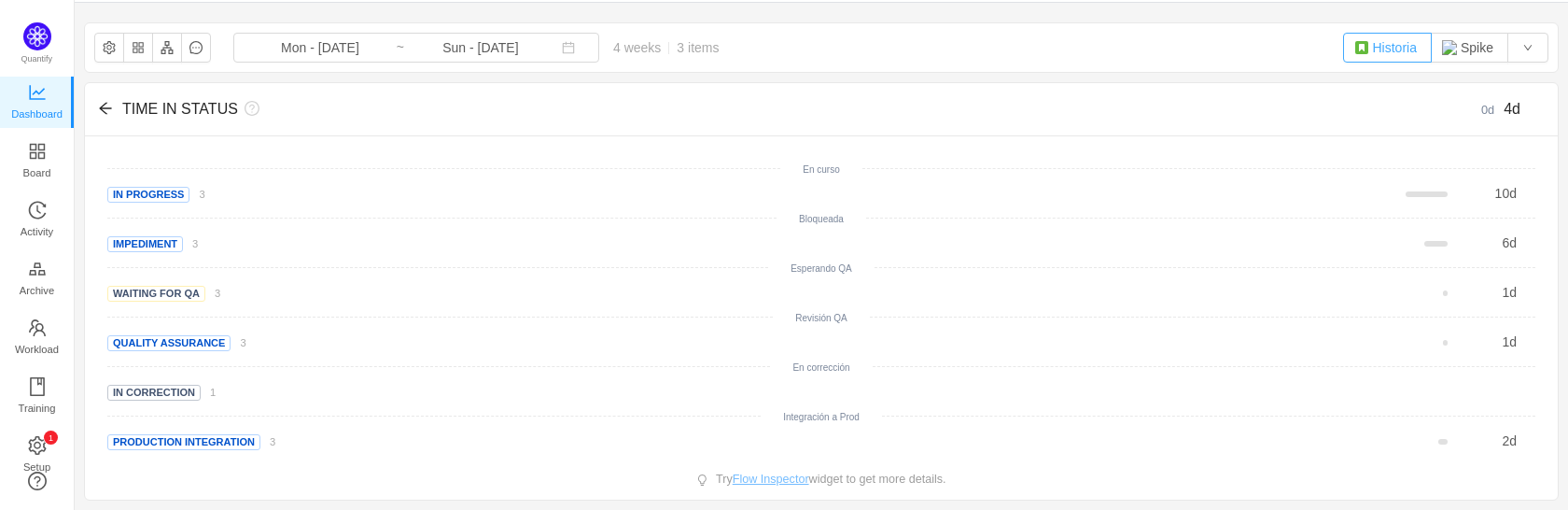 click on "Historia" at bounding box center (1387, 48) 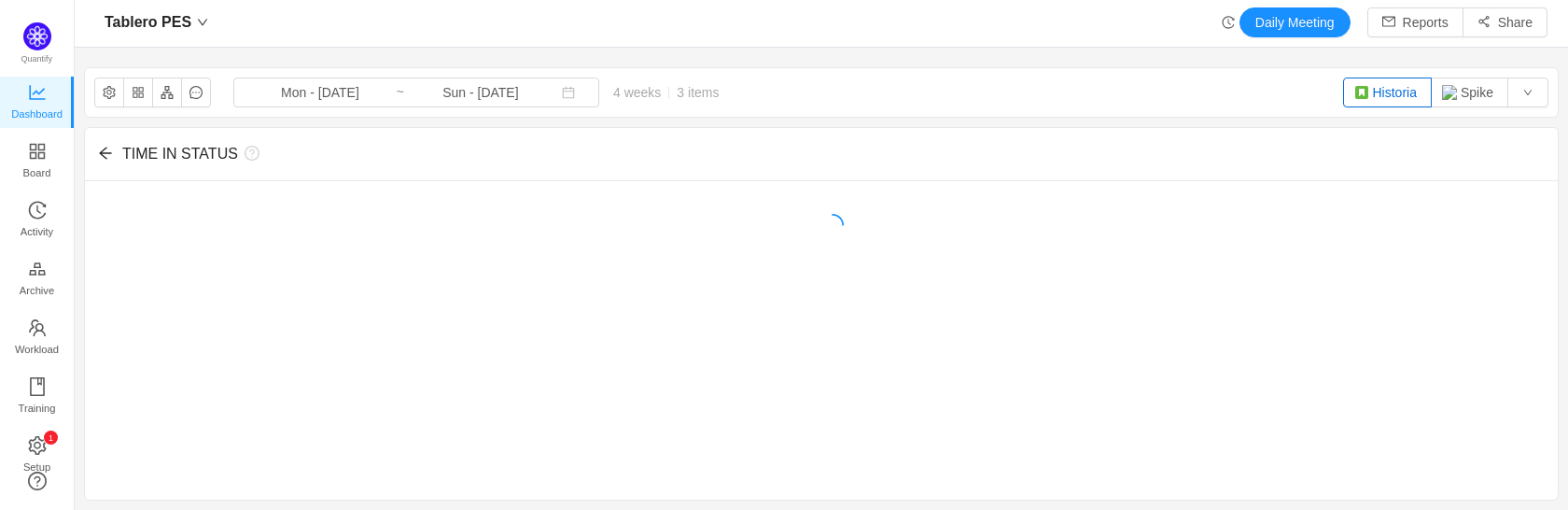 scroll, scrollTop: 48, scrollLeft: 0, axis: vertical 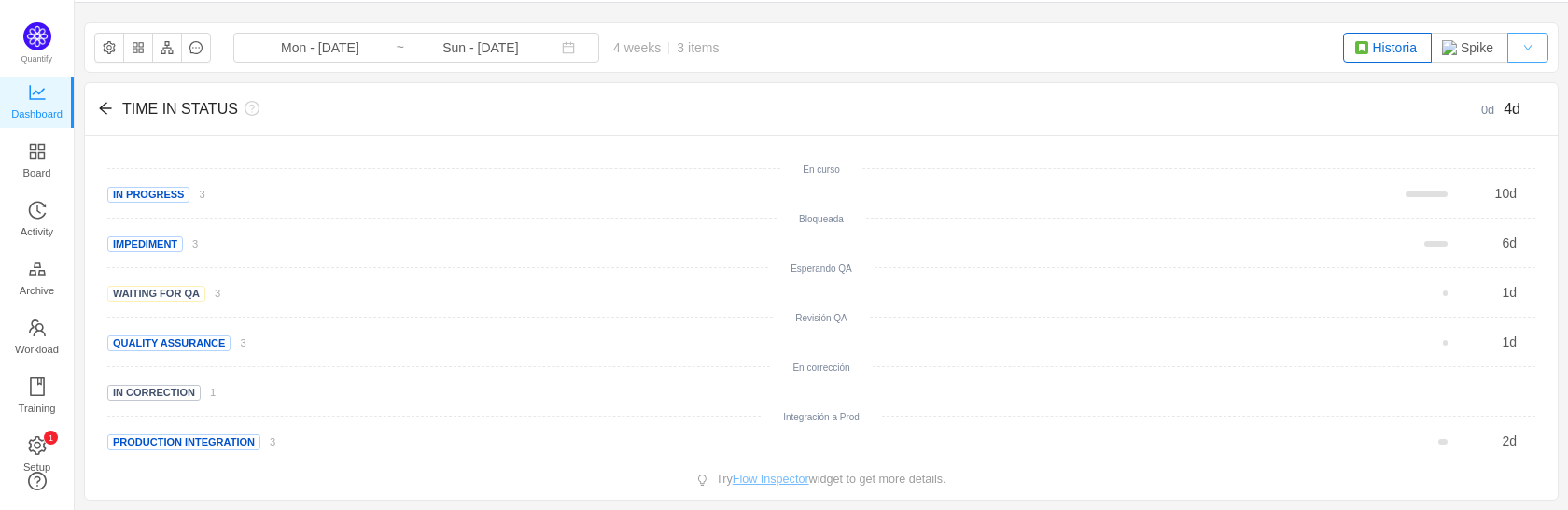 click at bounding box center [1528, 48] 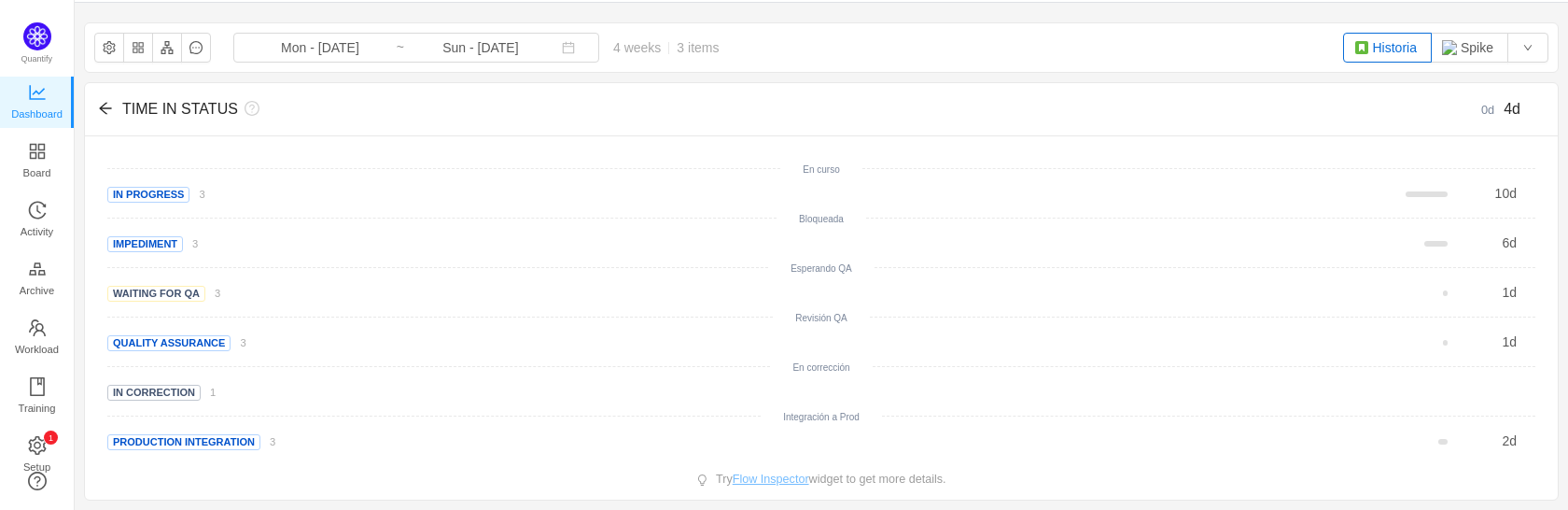 click on "Tablero PES Mon - [DATE]  ~  Sun - [DATE]   4 weeks  3 items Historia Spike" at bounding box center (821, 48) 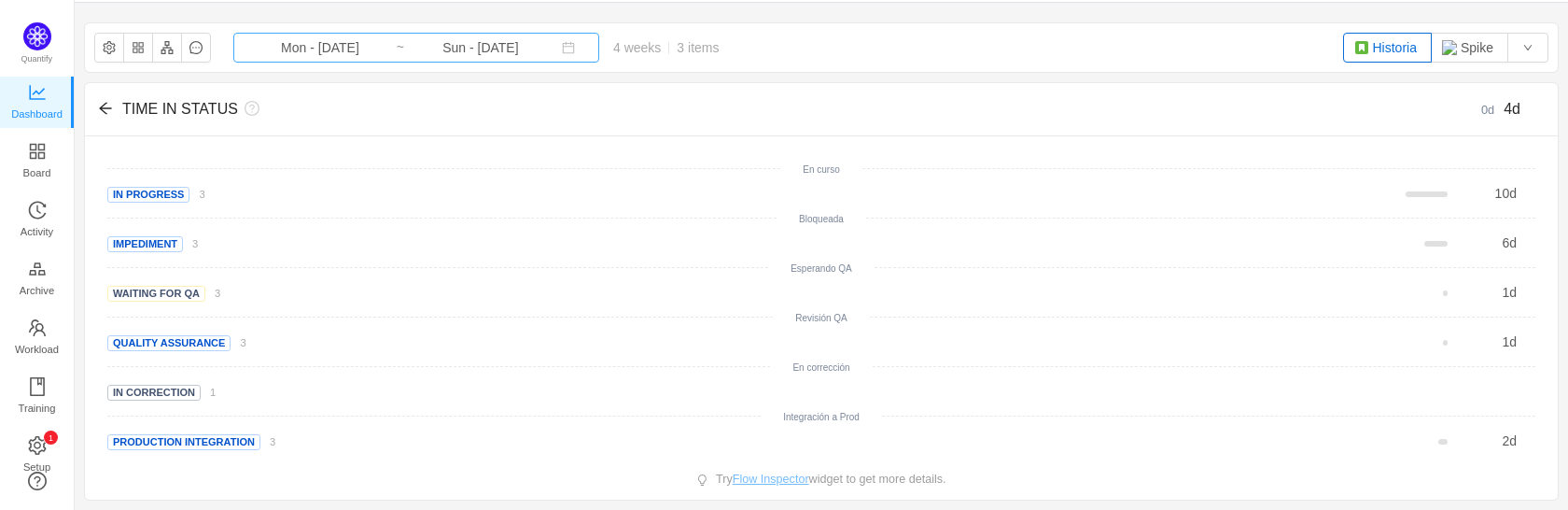 click on "Mon - [DATE]" at bounding box center [320, 48] 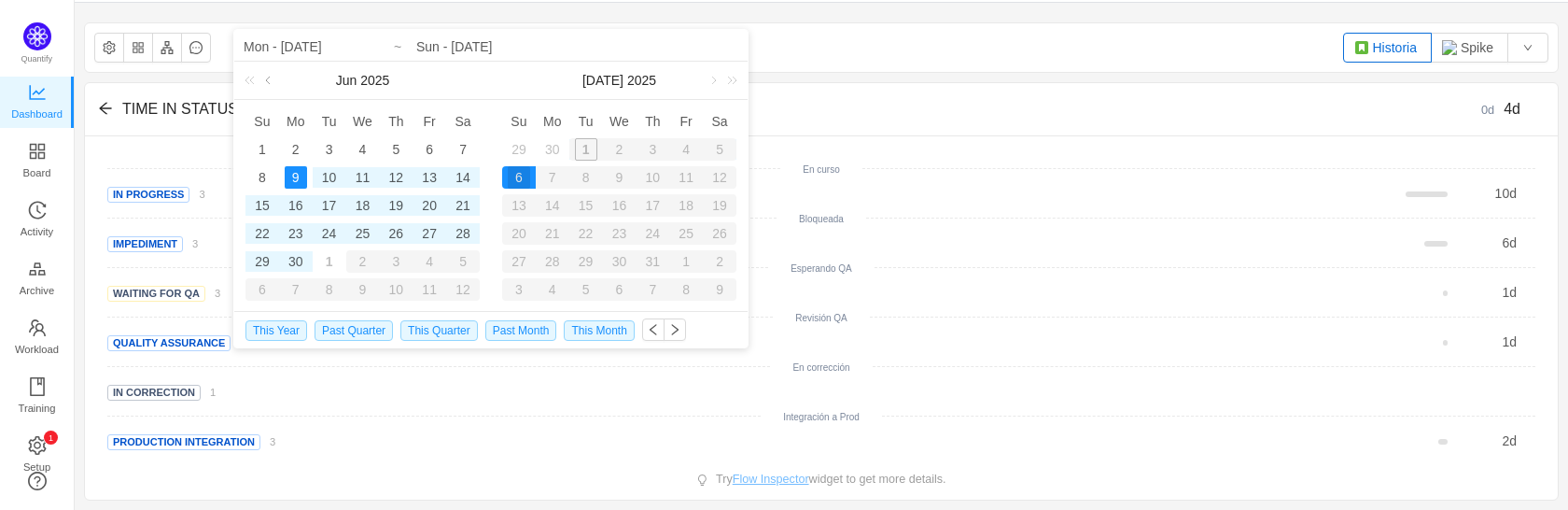 click at bounding box center (270, 80) 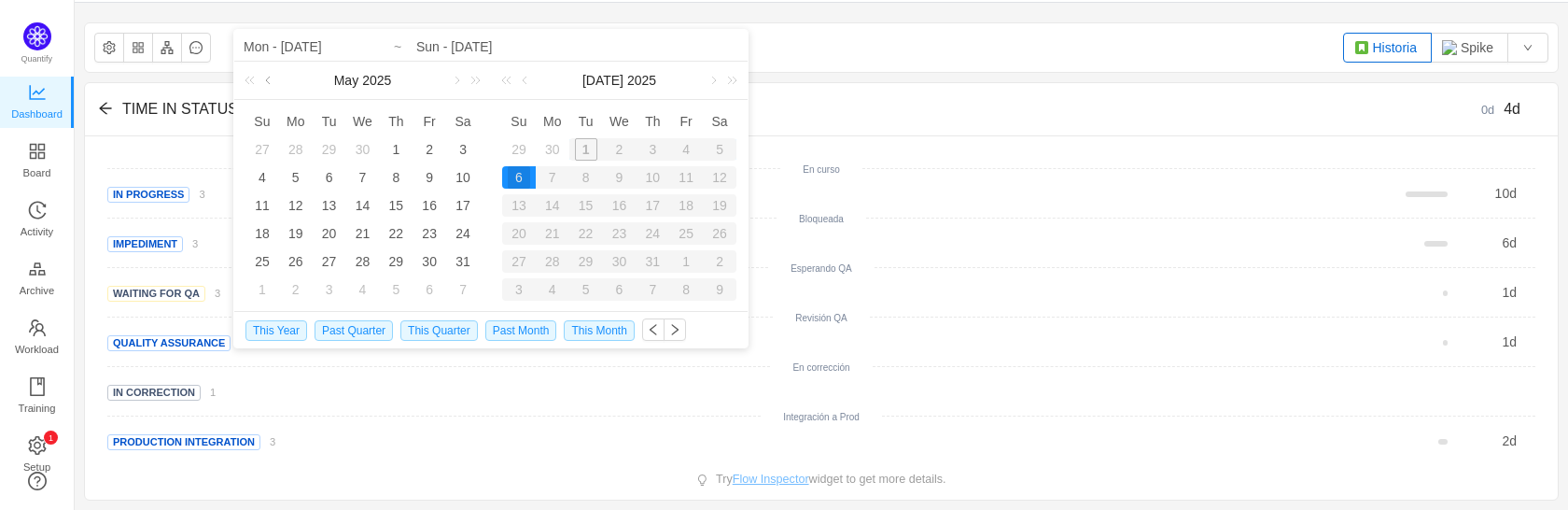 click at bounding box center [270, 80] 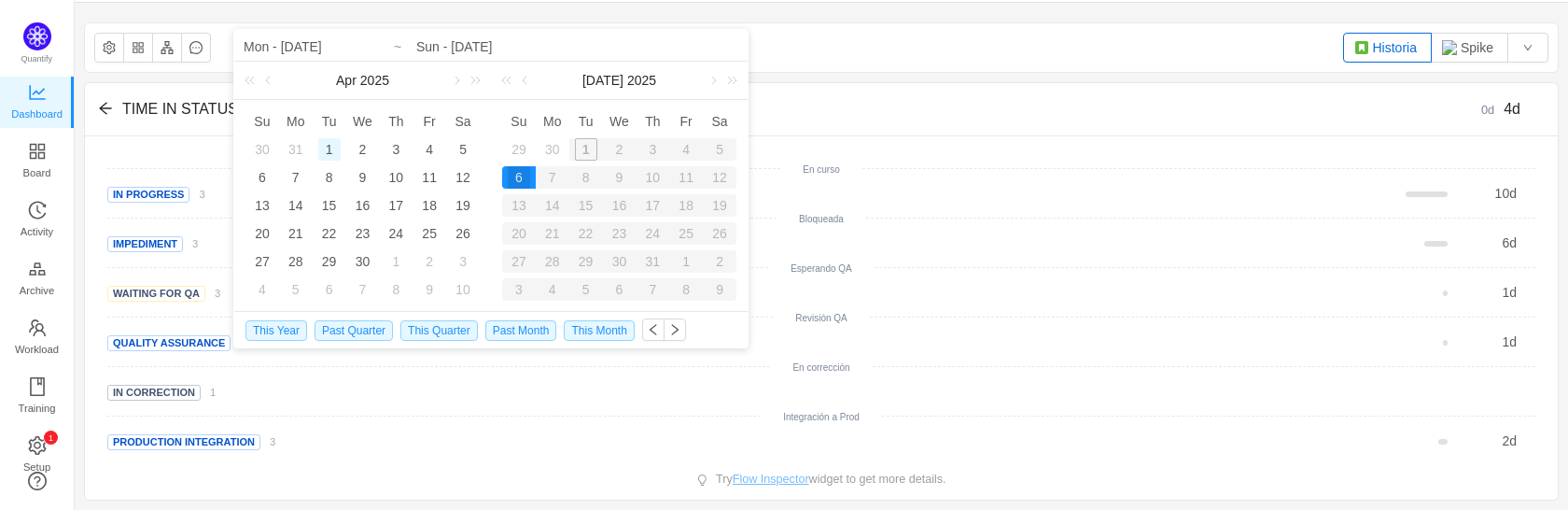 click on "1" at bounding box center (329, 149) 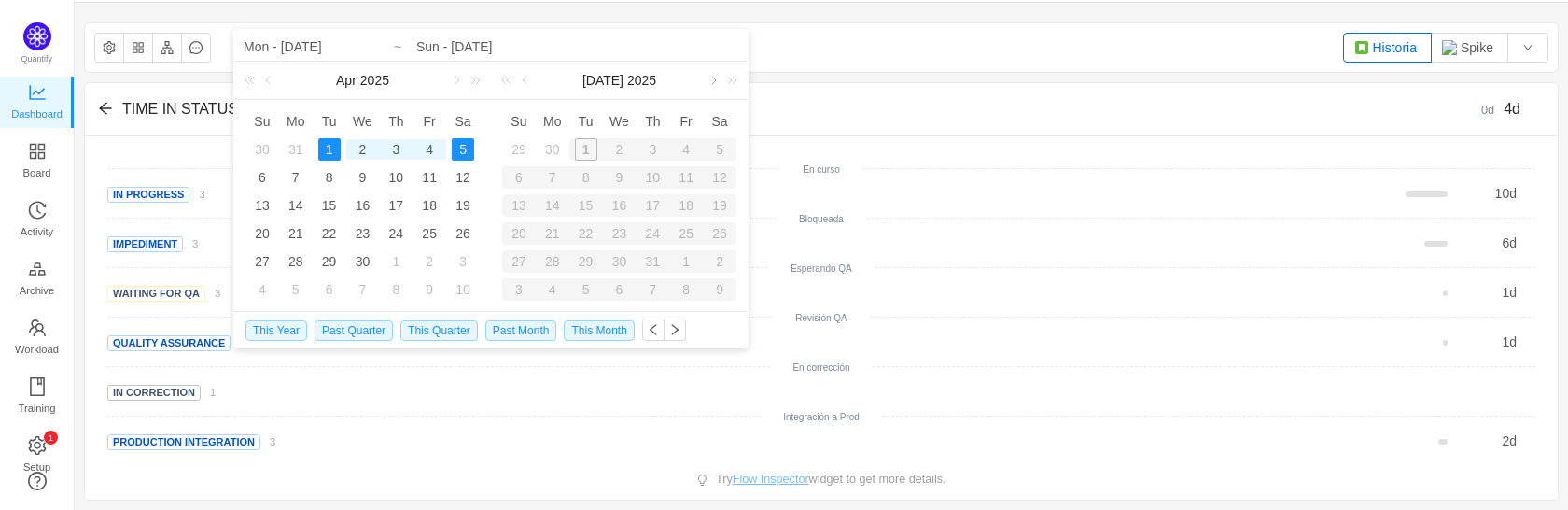 click at bounding box center [712, 80] 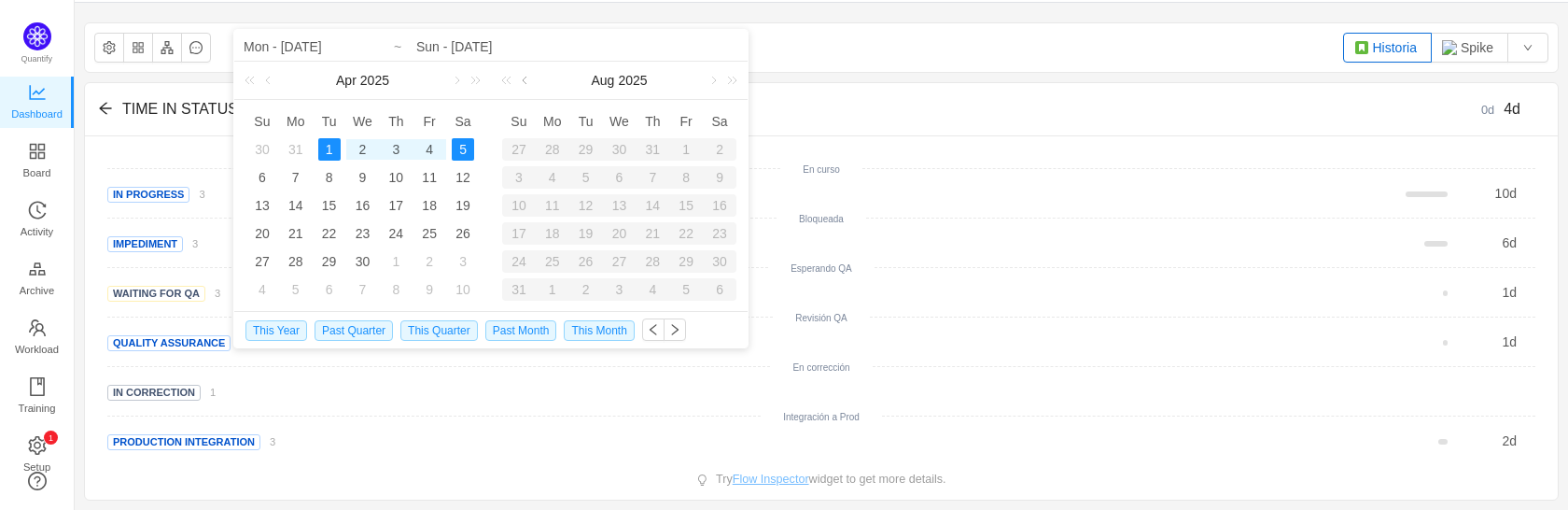click at bounding box center (526, 80) 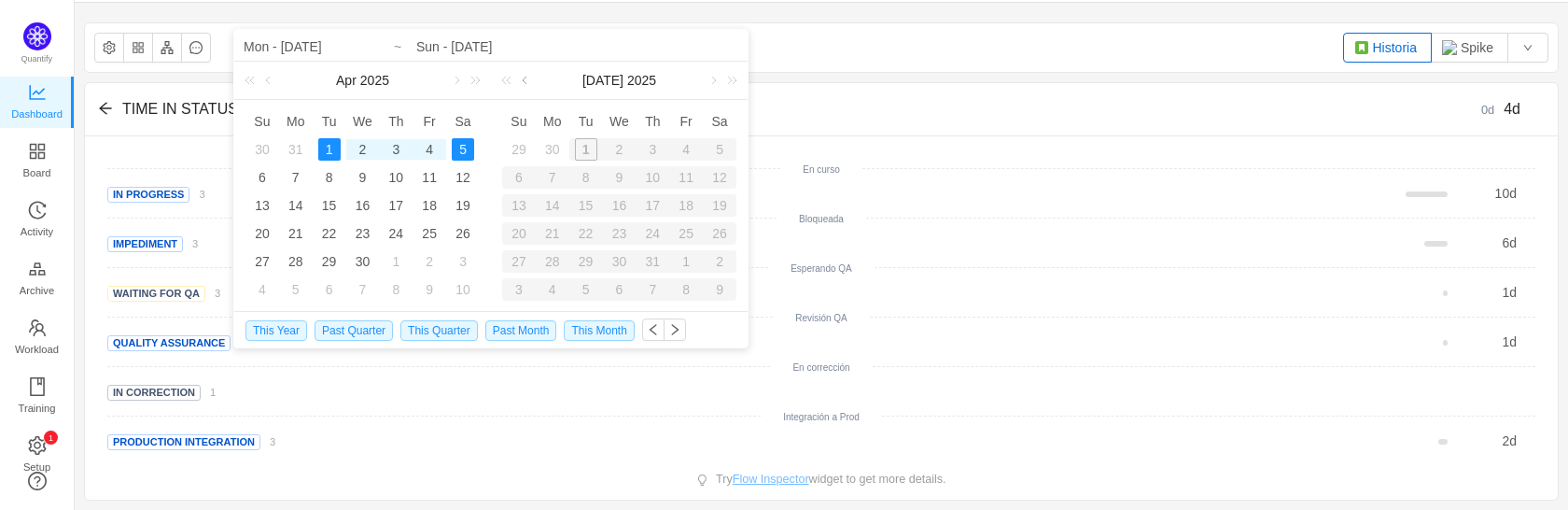 click at bounding box center (526, 80) 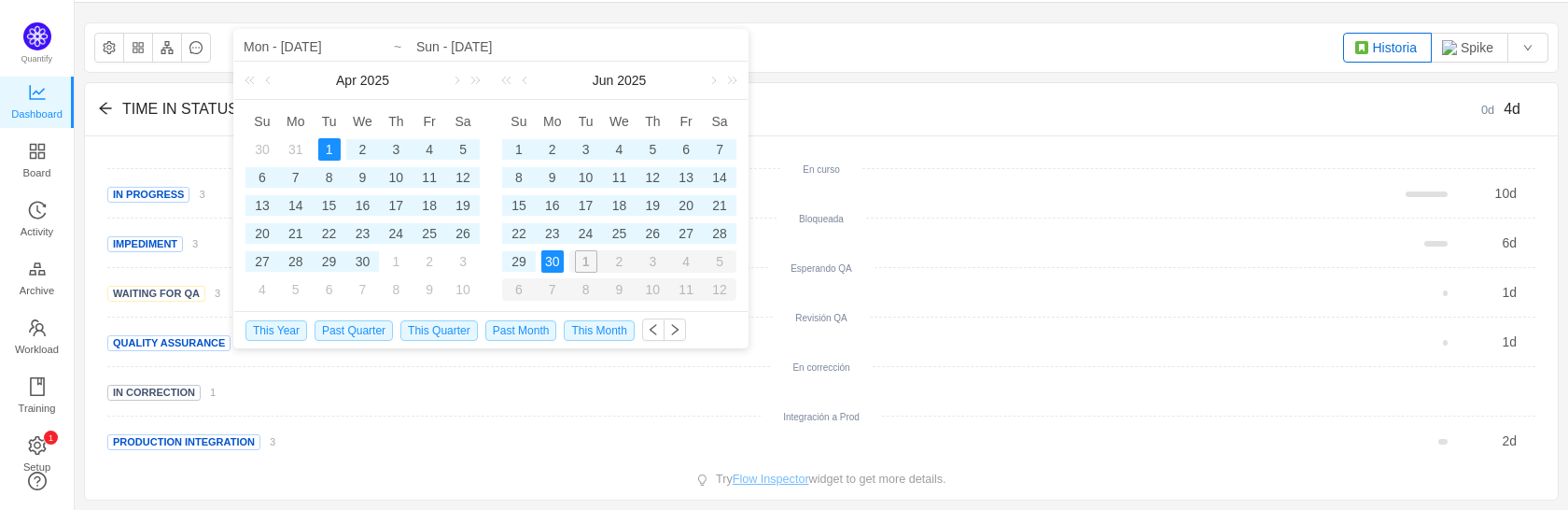 click on "30" at bounding box center [553, 262] 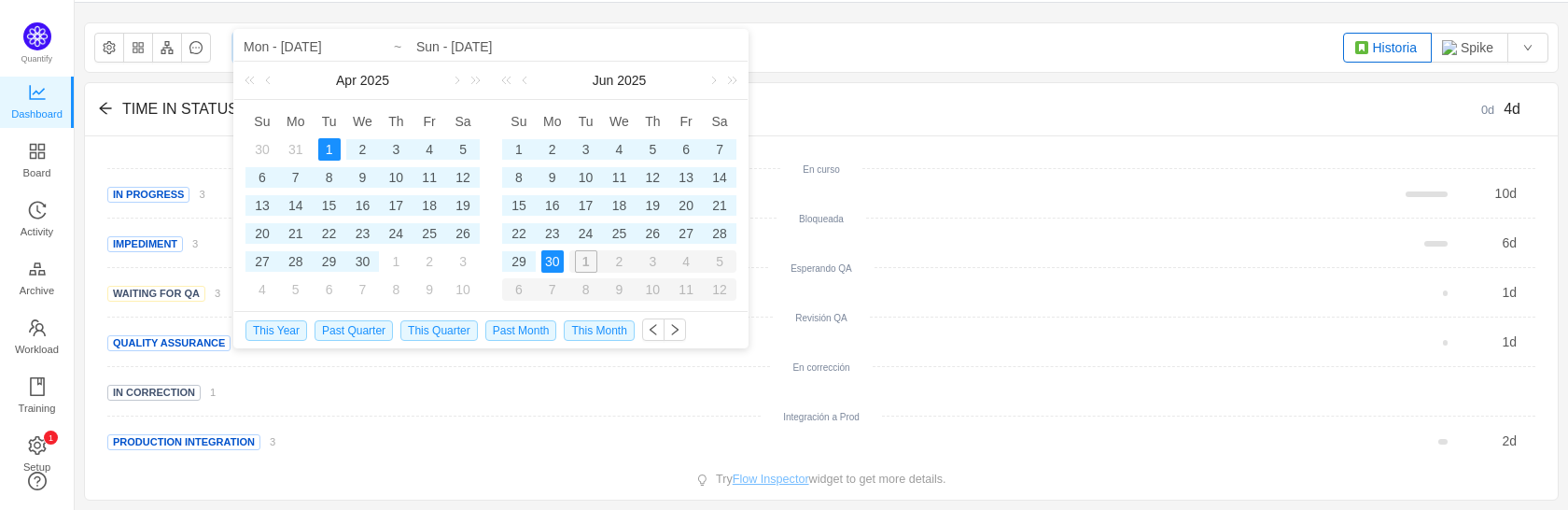 type on "Tue - [DATE]" 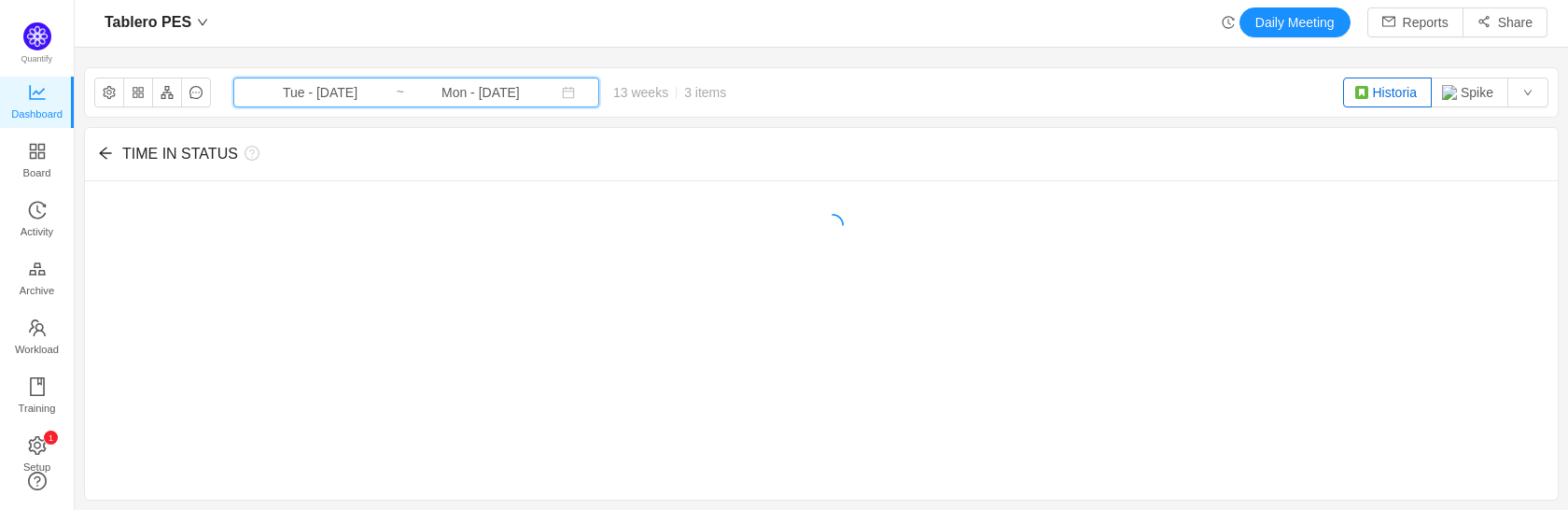 scroll, scrollTop: 3, scrollLeft: 0, axis: vertical 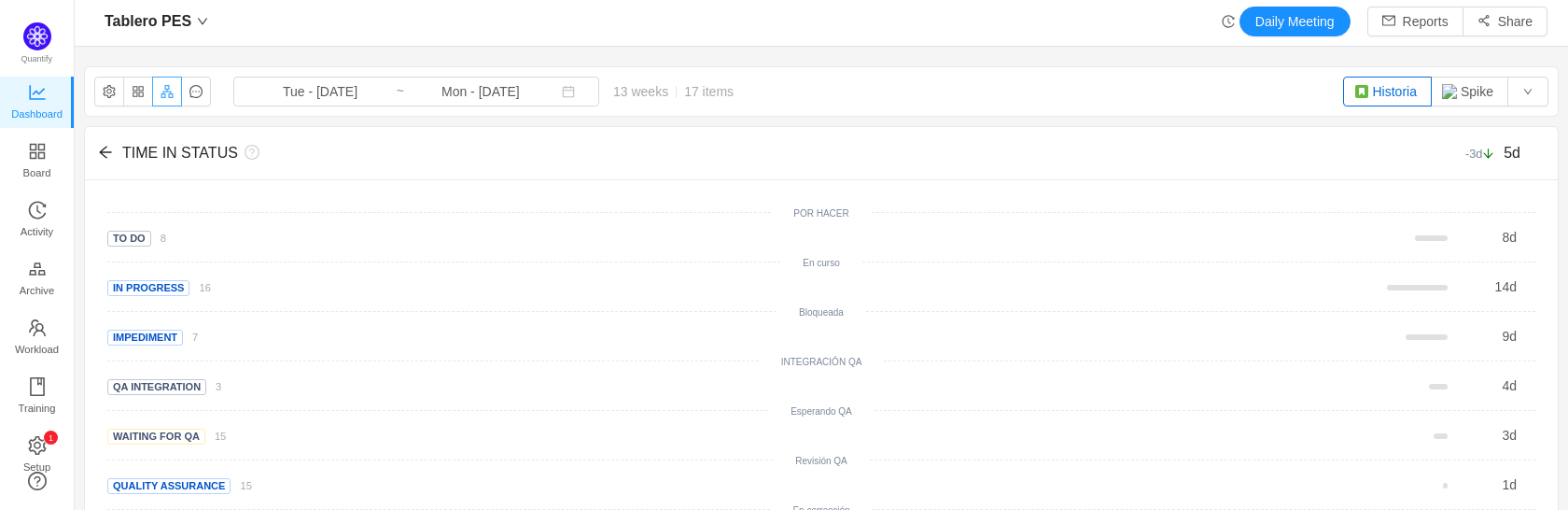 click at bounding box center (167, 92) 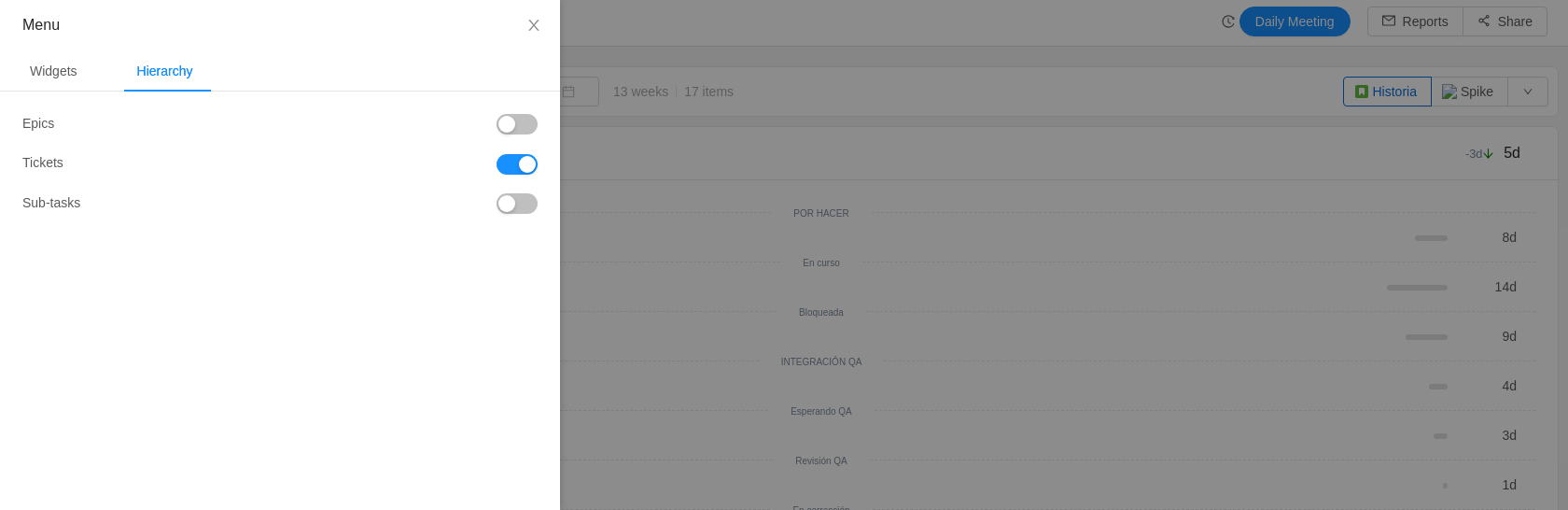 click at bounding box center [784, 255] 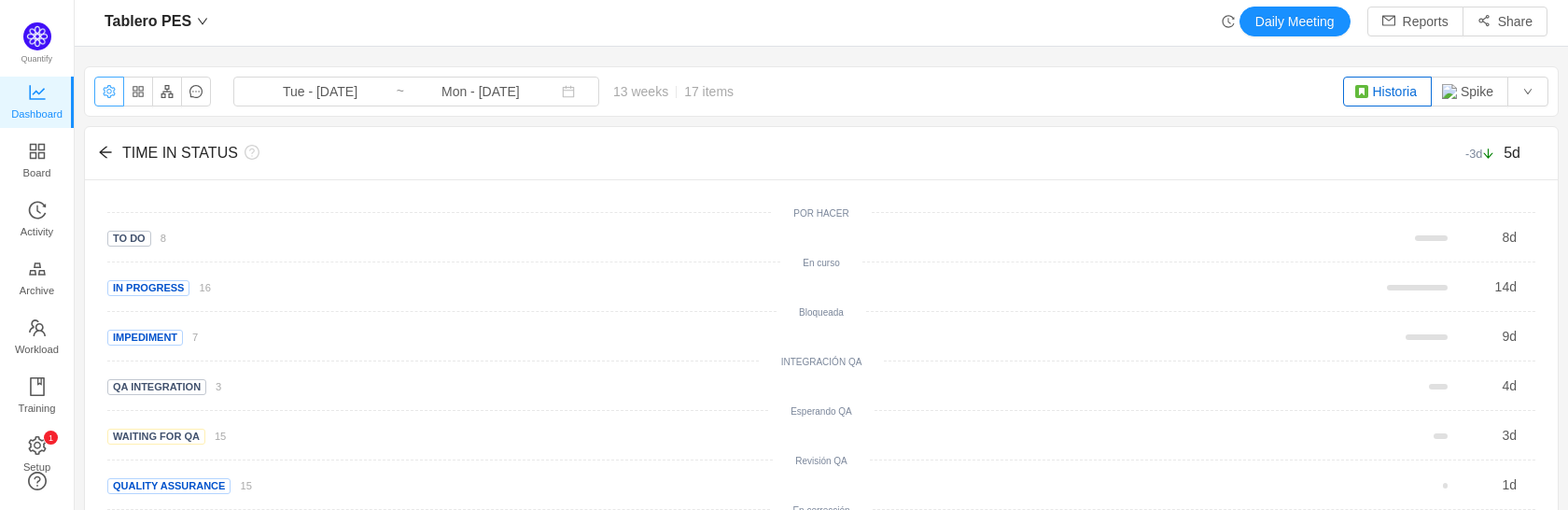 click at bounding box center [109, 92] 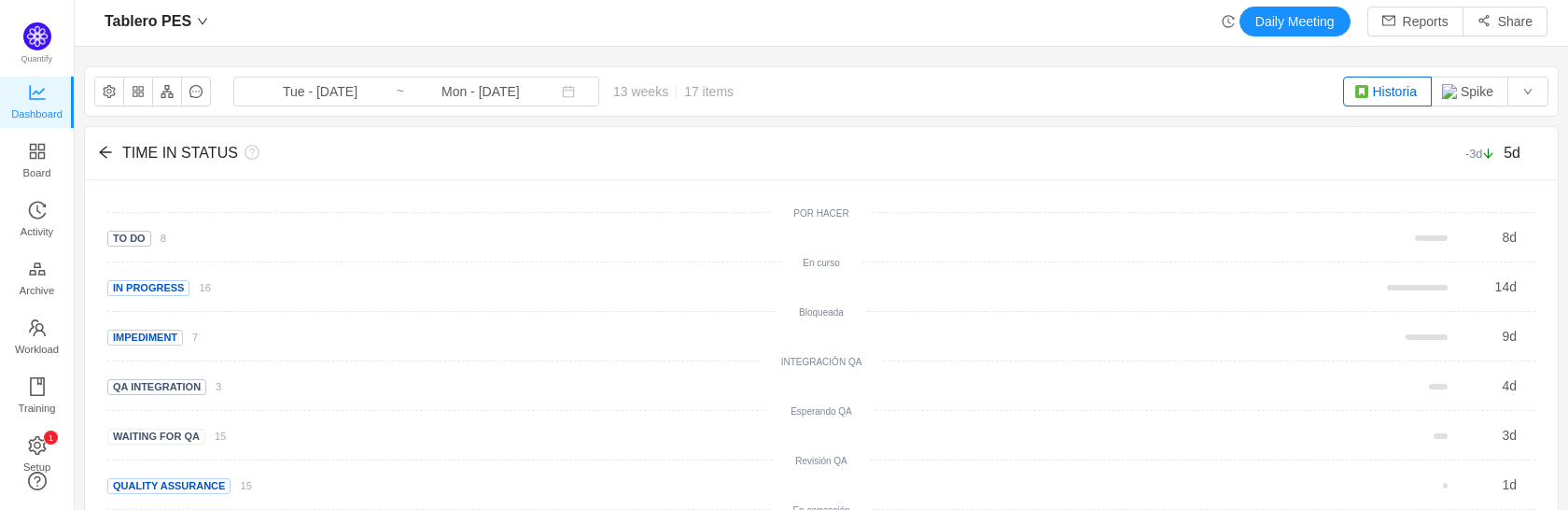 scroll, scrollTop: 0, scrollLeft: 0, axis: both 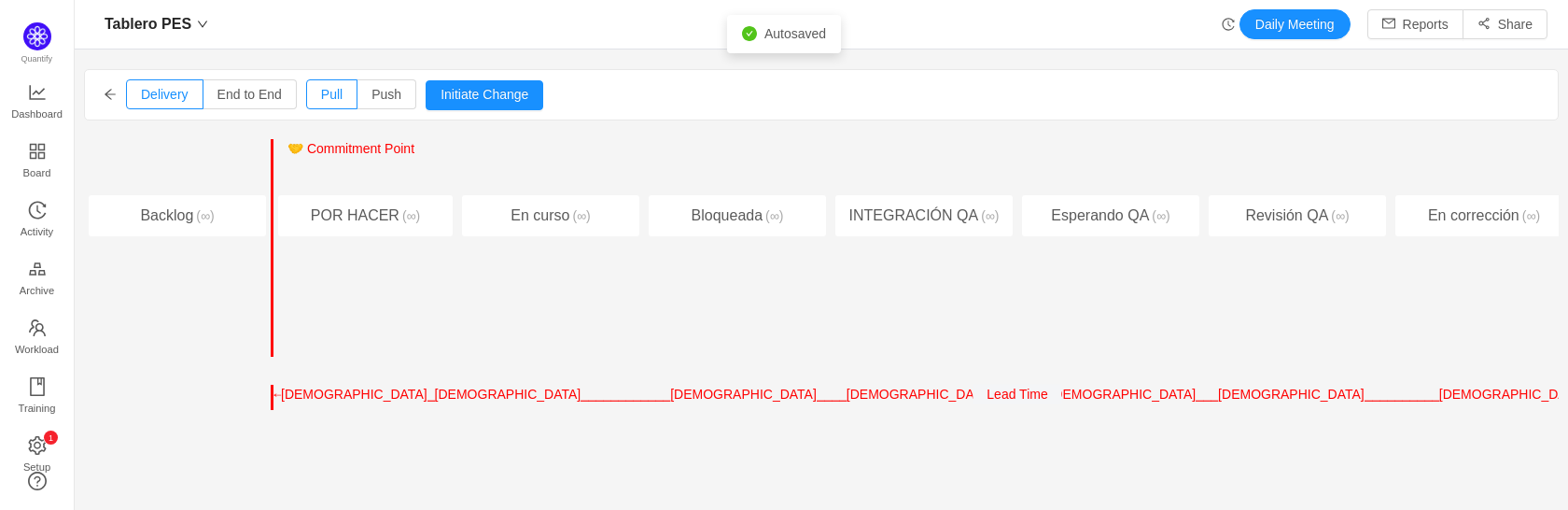 click 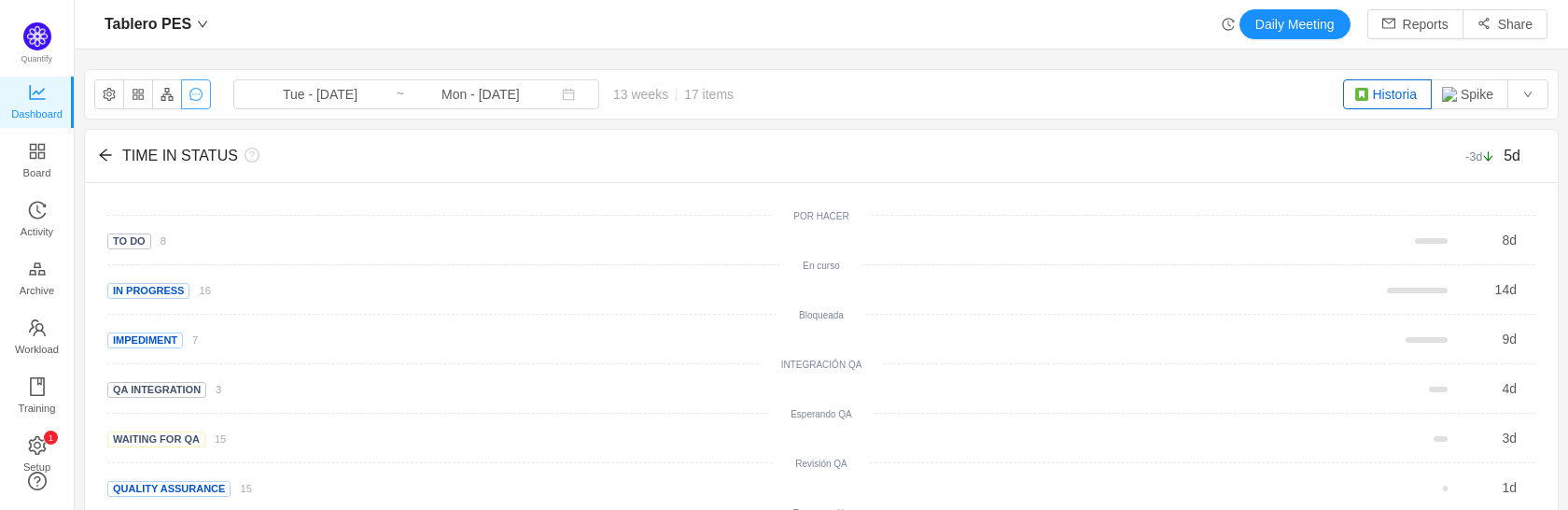 click at bounding box center [196, 94] 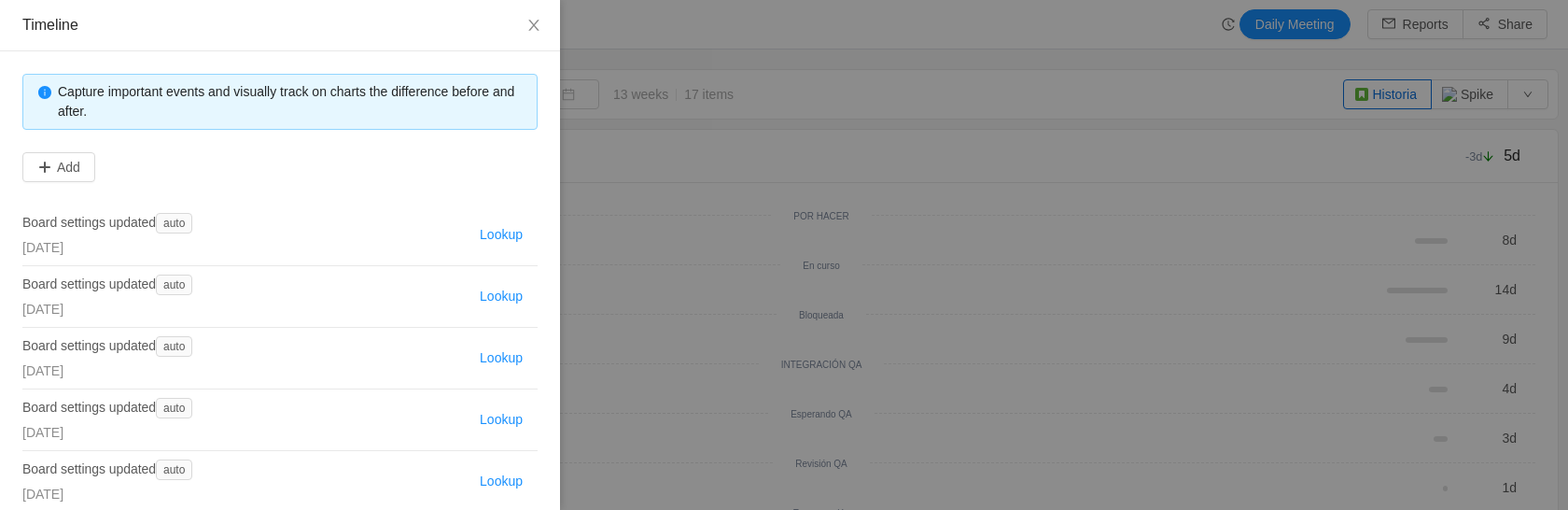 click at bounding box center [784, 255] 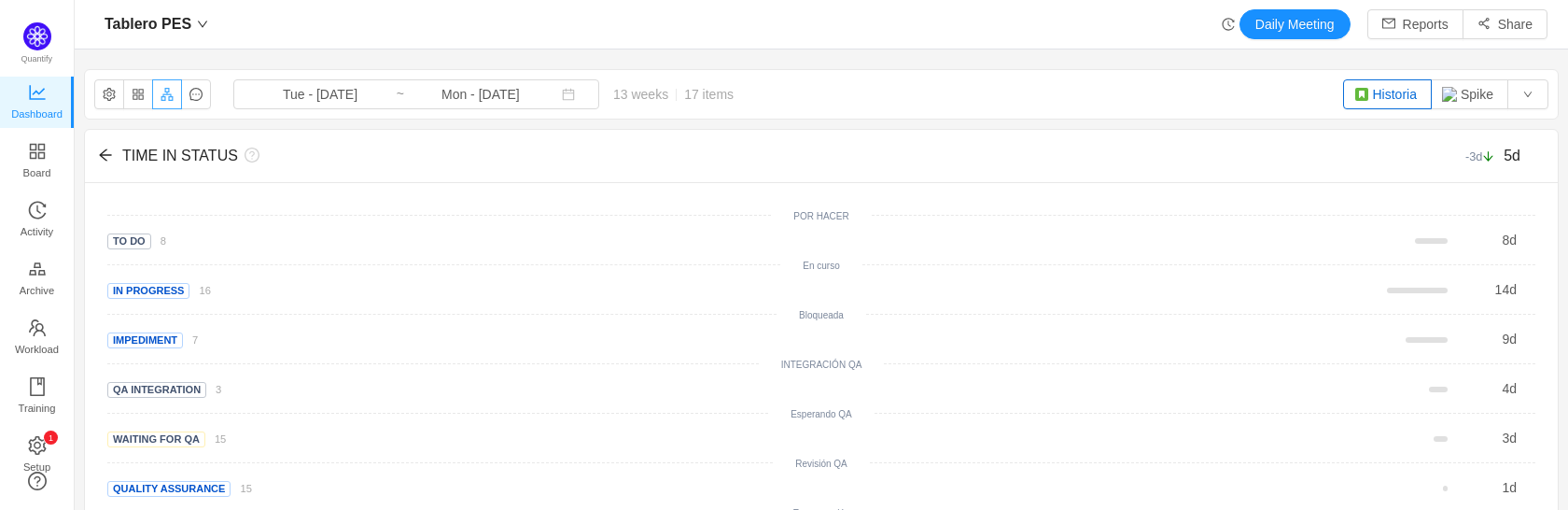 click at bounding box center [167, 94] 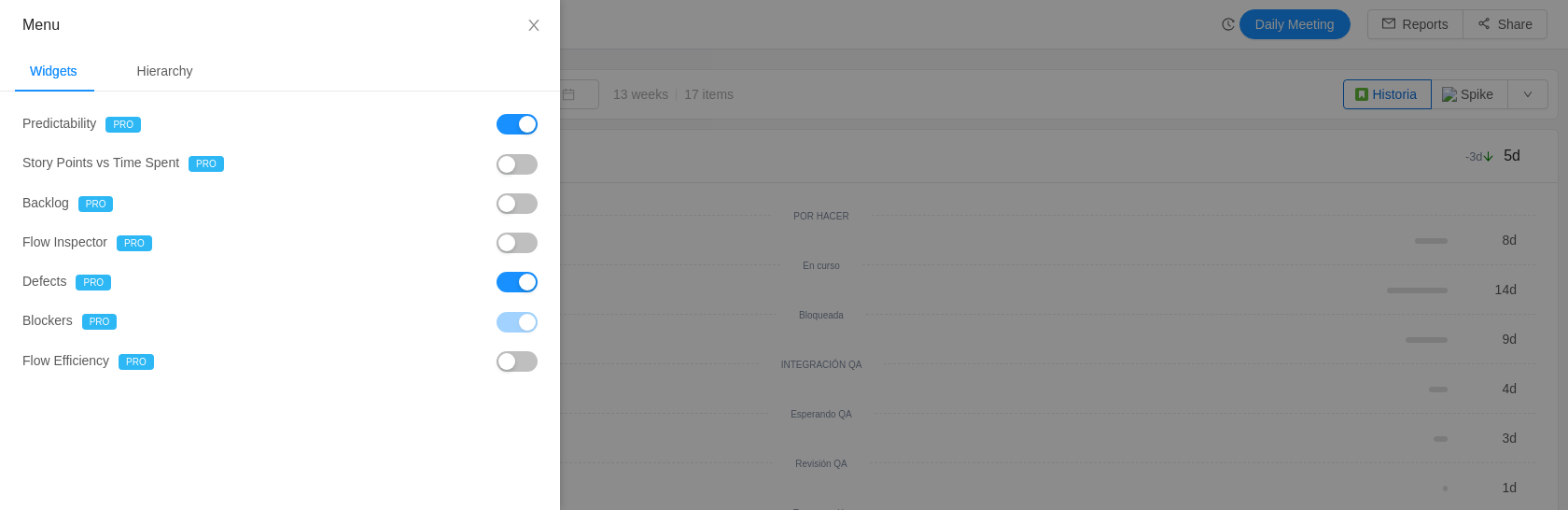 click at bounding box center (784, 255) 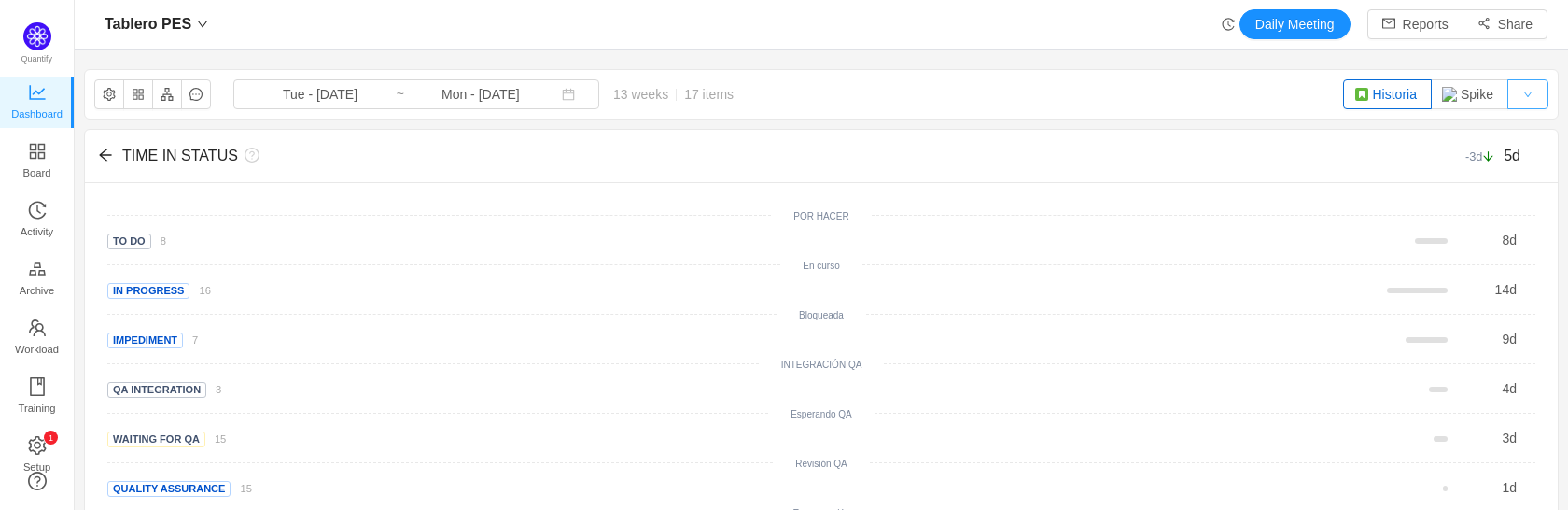 click at bounding box center (1528, 94) 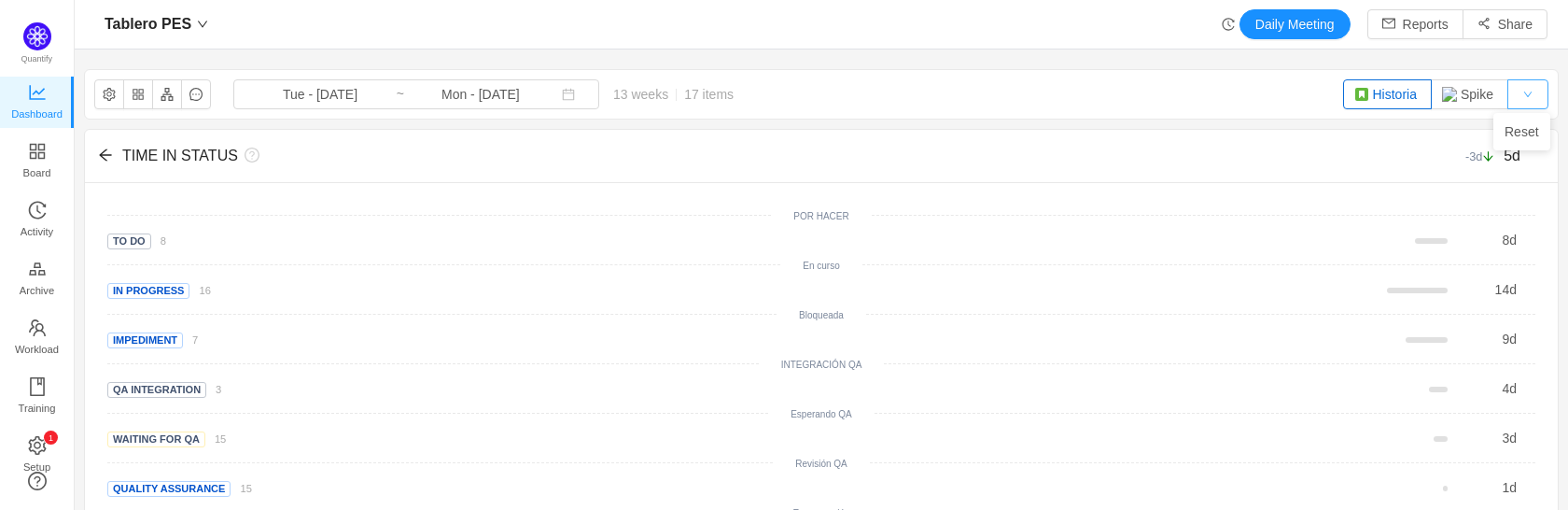 click at bounding box center [1528, 94] 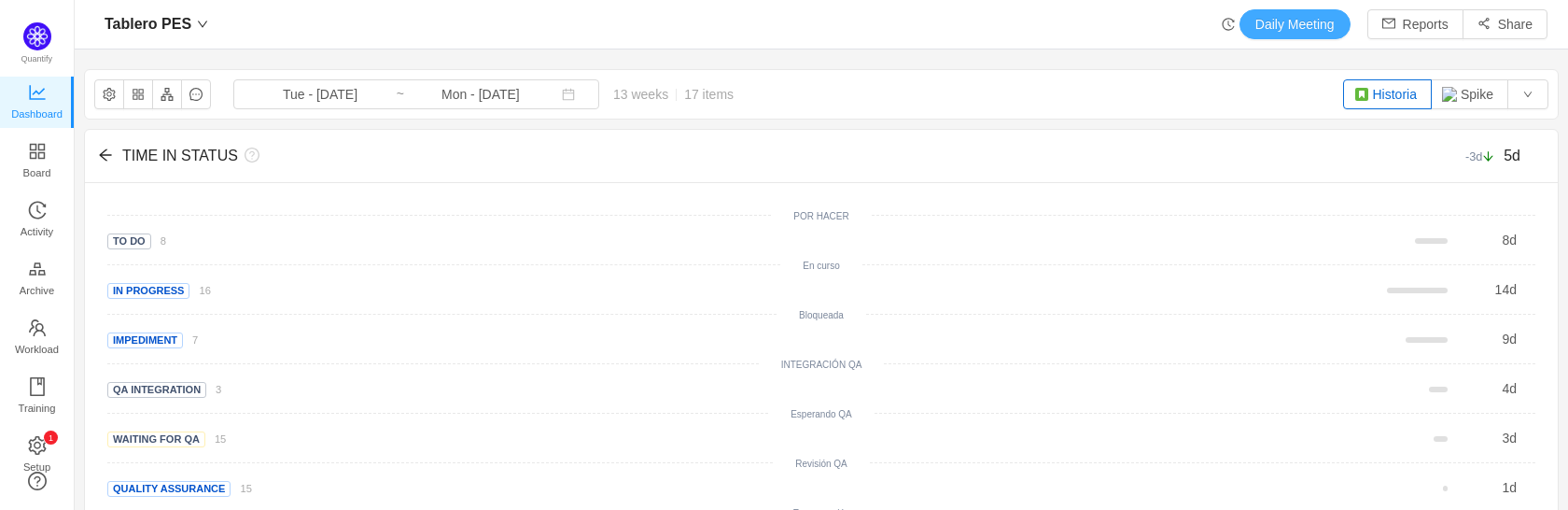 click on "Daily Meeting" at bounding box center [1295, 24] 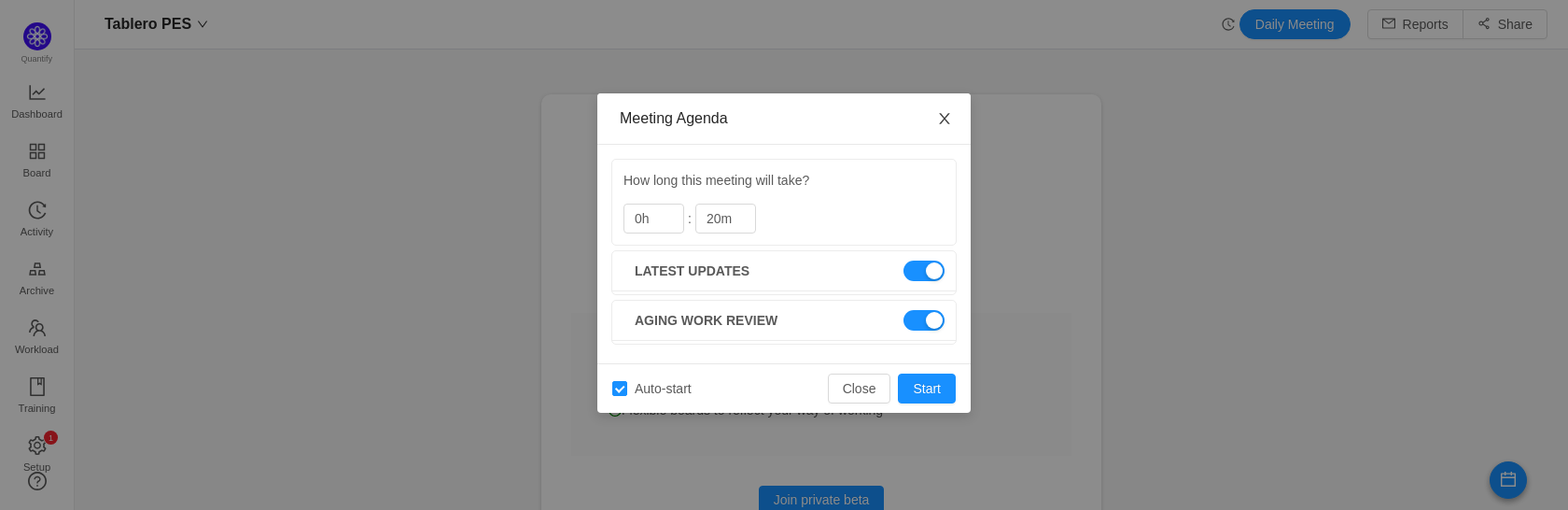 click 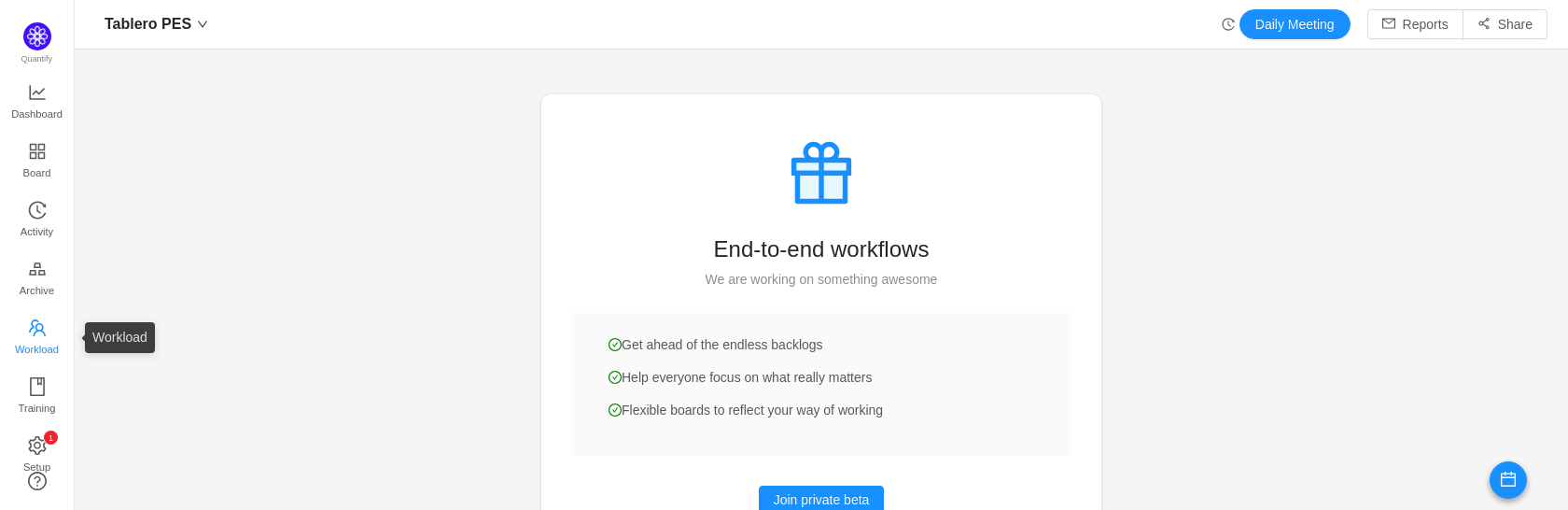 click on "Workload" at bounding box center (36, 349) 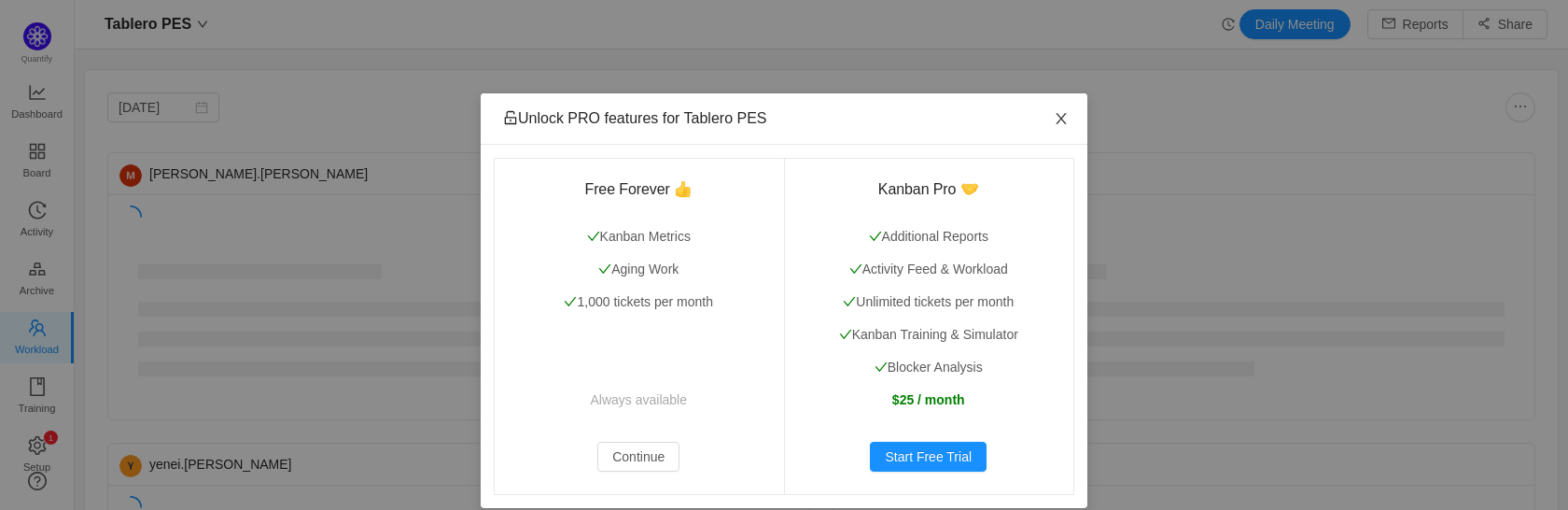click at bounding box center (1061, 120) 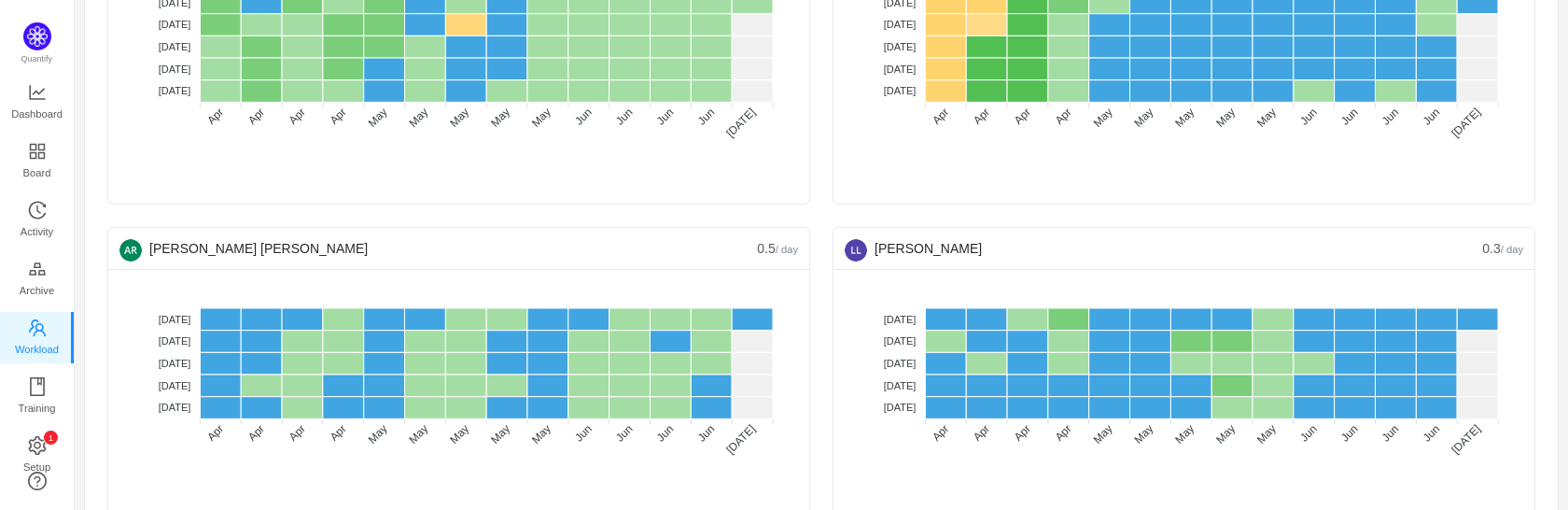 scroll, scrollTop: 560, scrollLeft: 0, axis: vertical 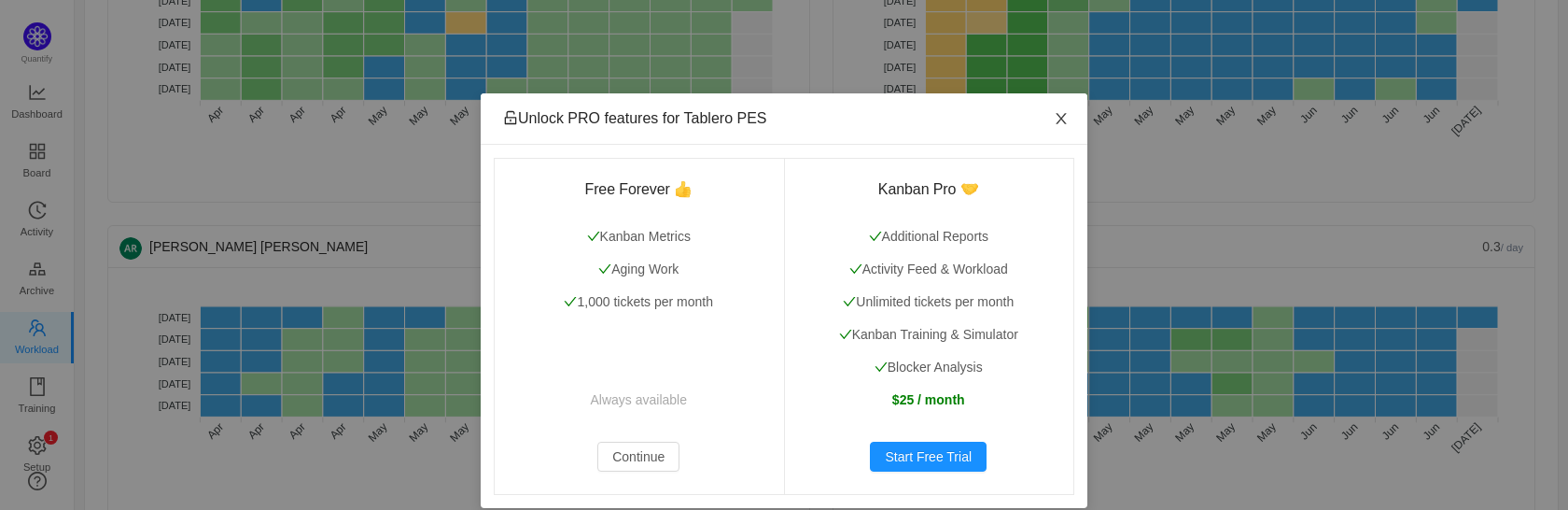click 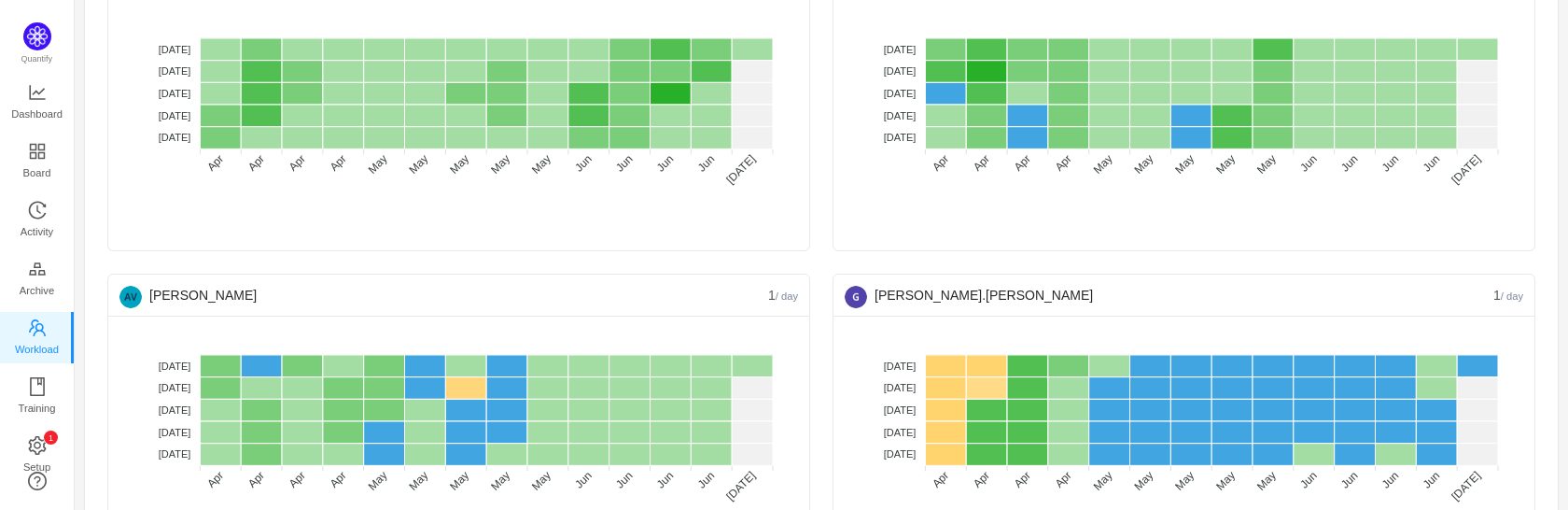 scroll, scrollTop: 187, scrollLeft: 0, axis: vertical 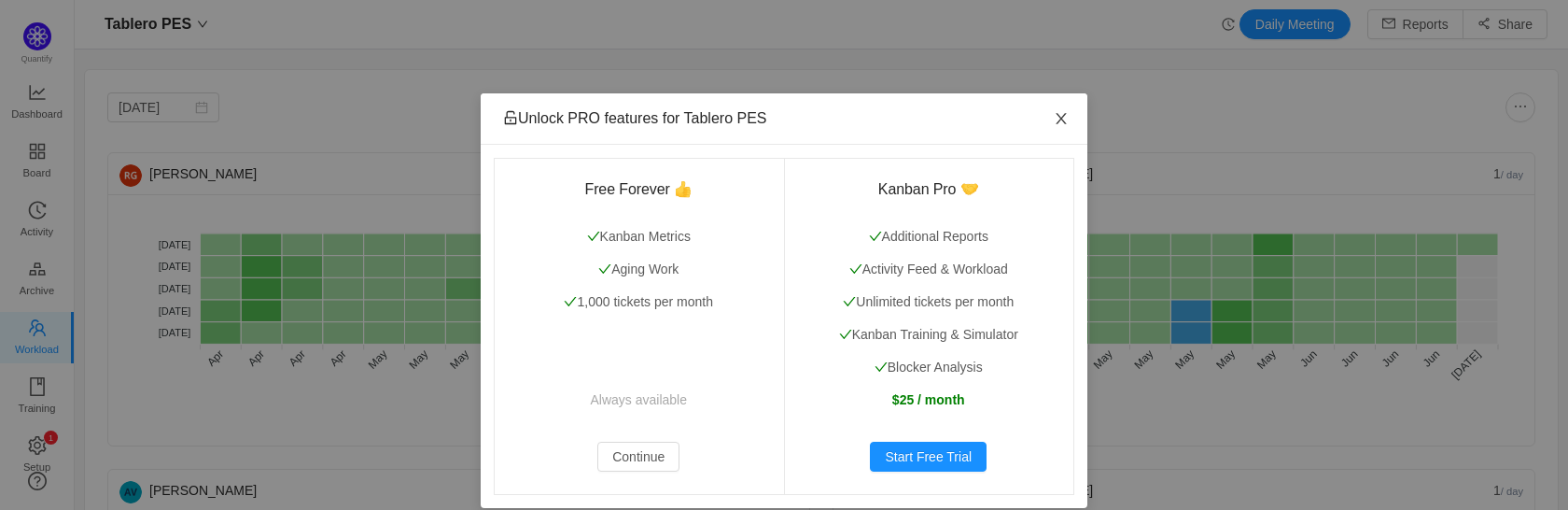 click 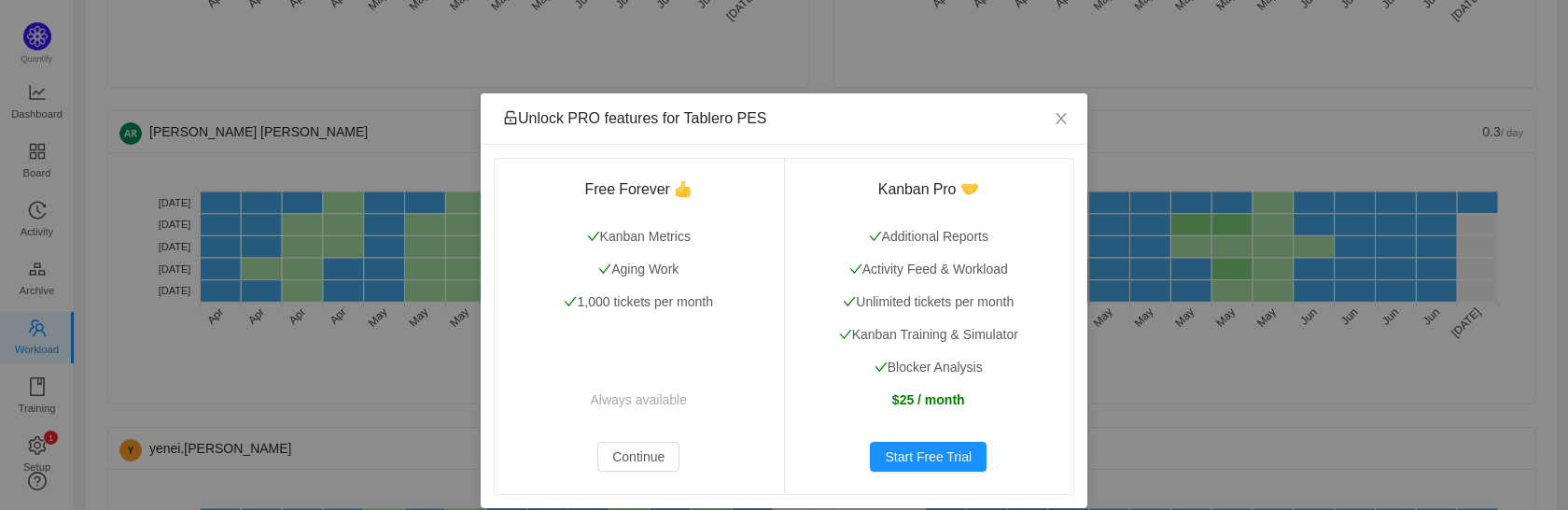 scroll, scrollTop: 115, scrollLeft: 0, axis: vertical 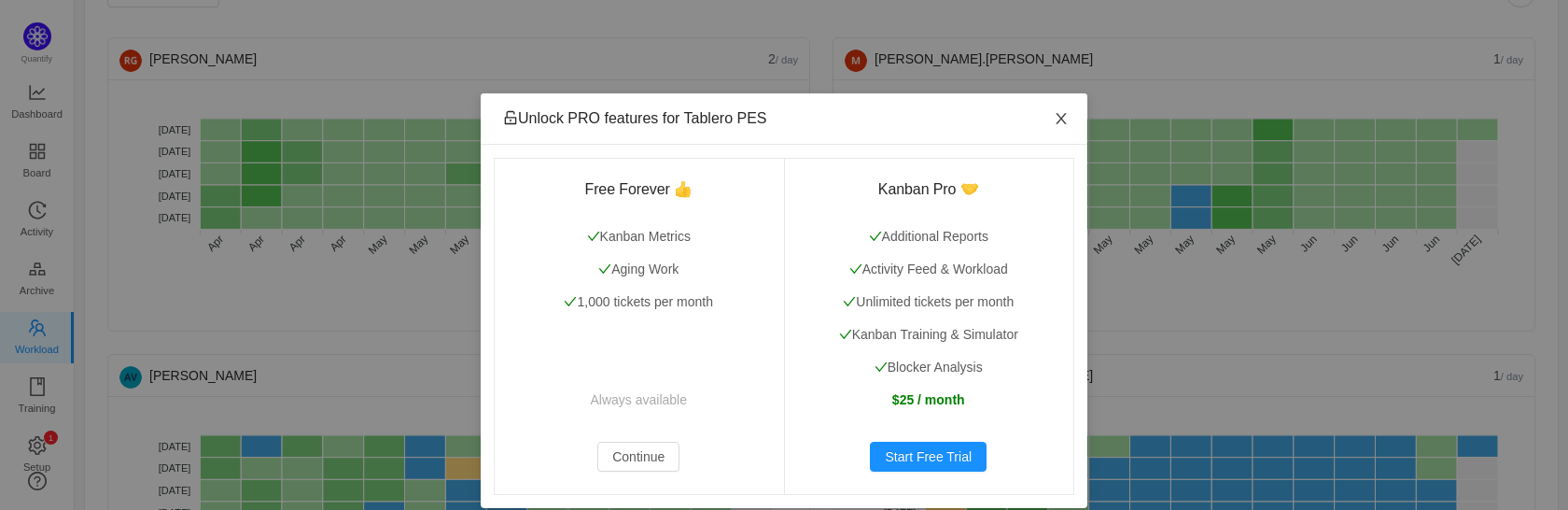 click at bounding box center (1061, 120) 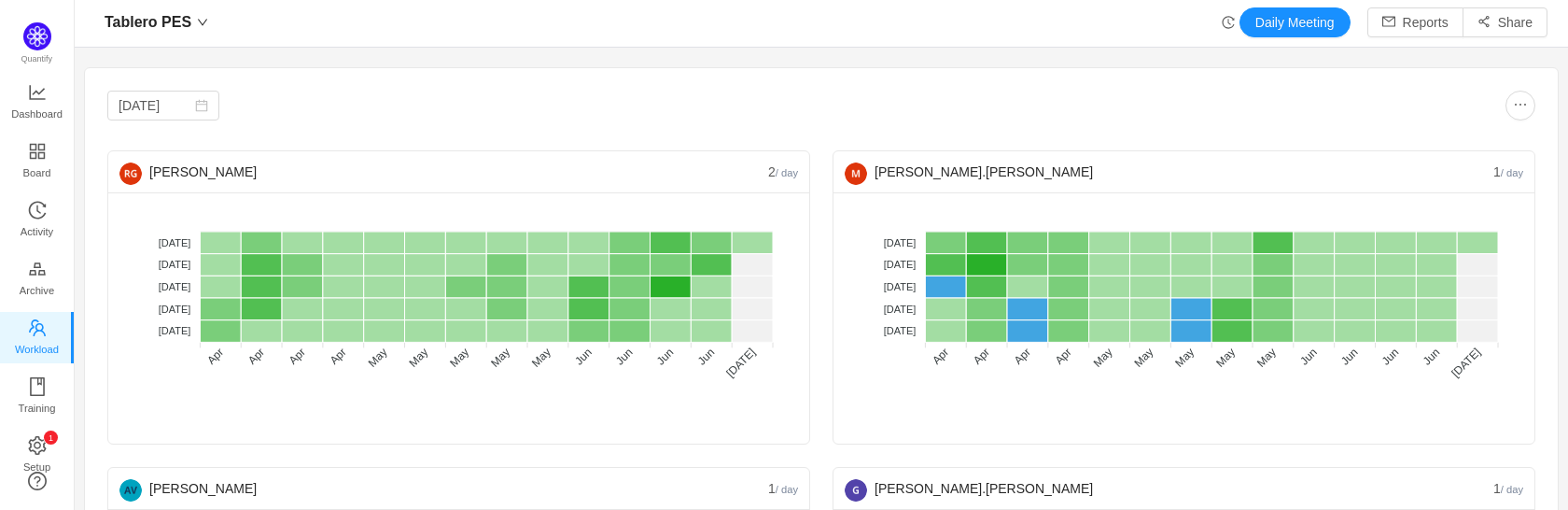 scroll, scrollTop: 0, scrollLeft: 0, axis: both 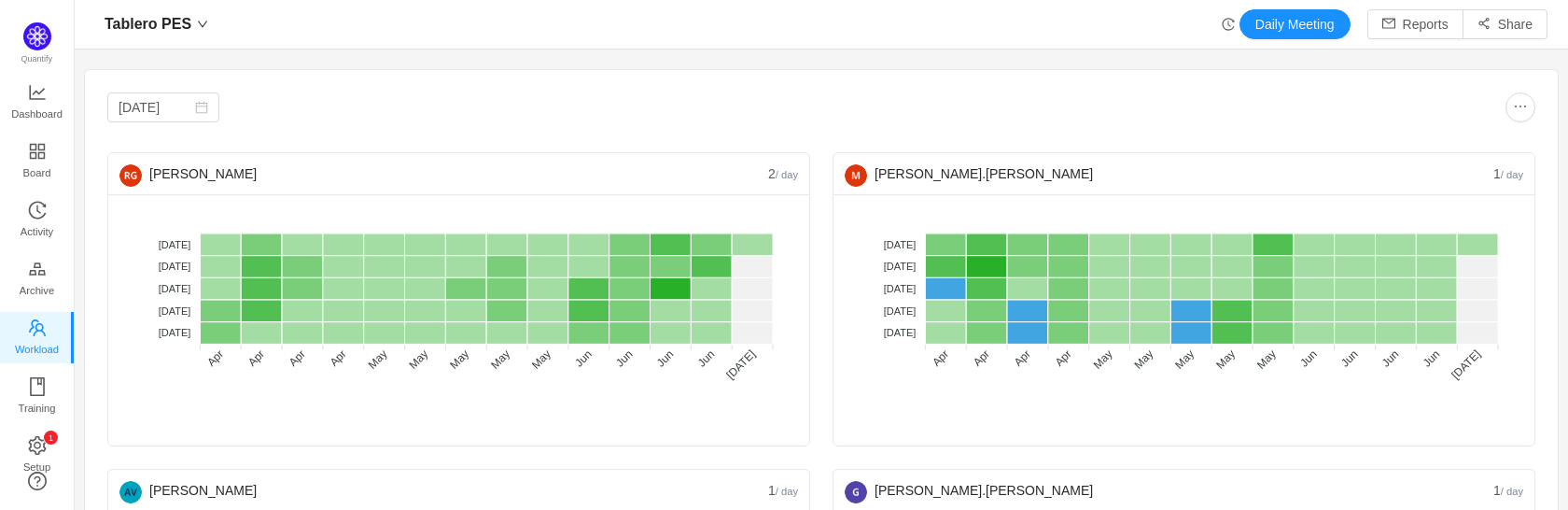 click on "[PERSON_NAME]" at bounding box center [443, 174] 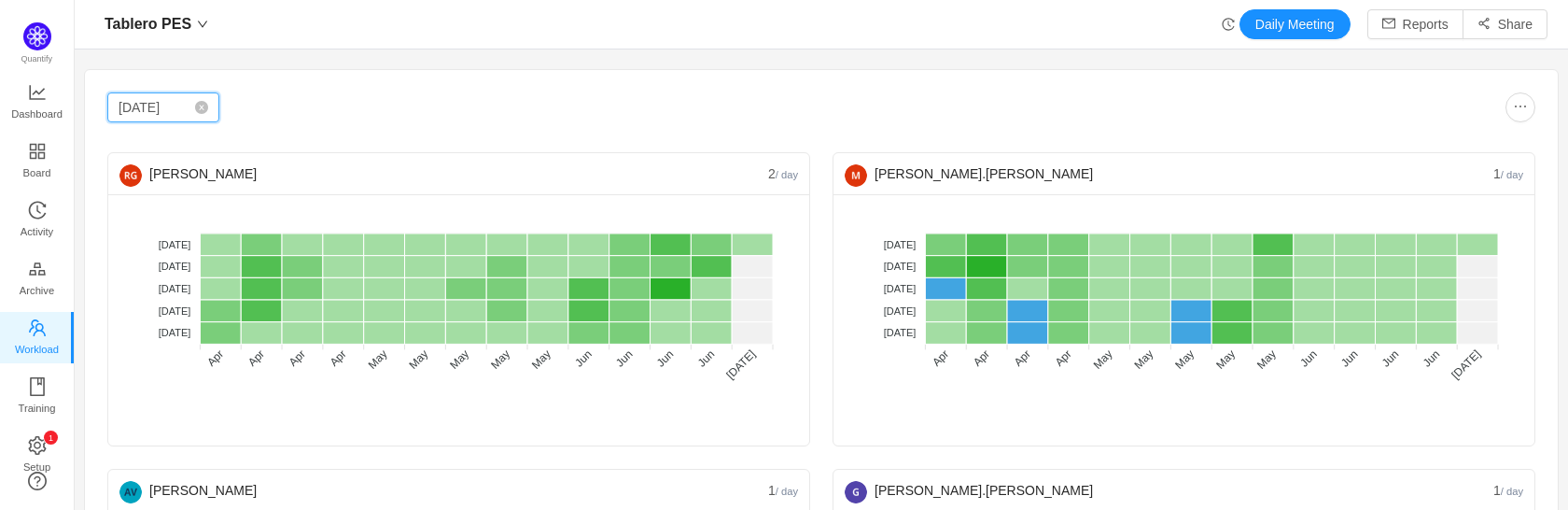 click on "[DATE]" at bounding box center (163, 107) 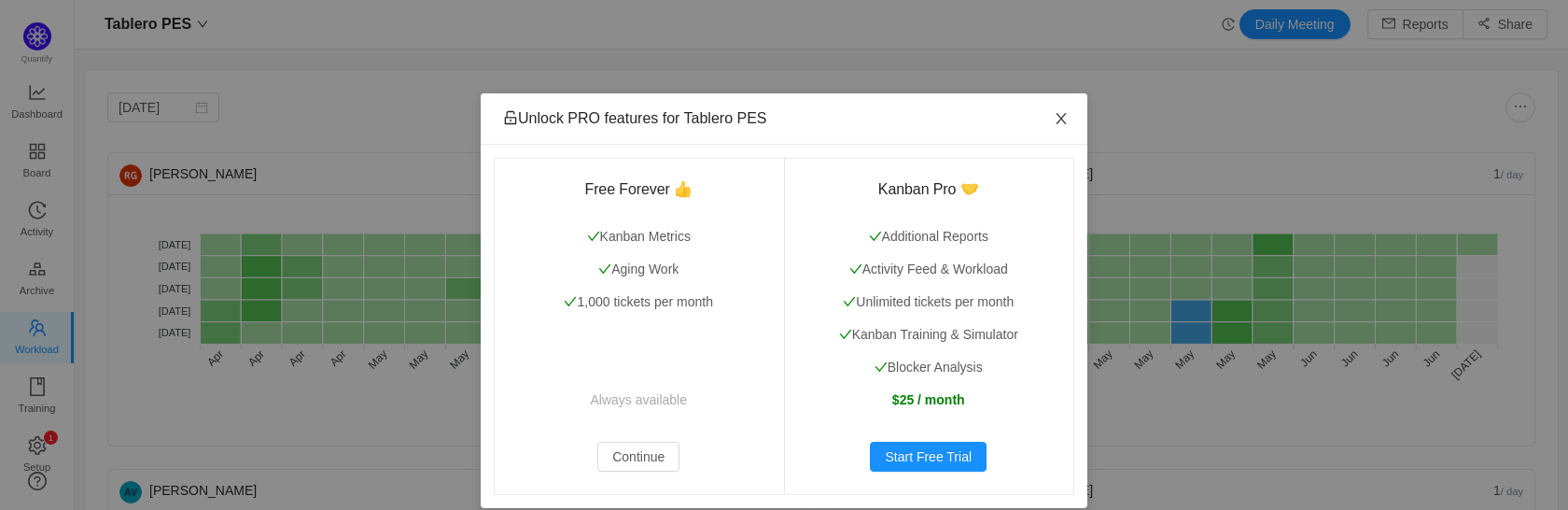 click 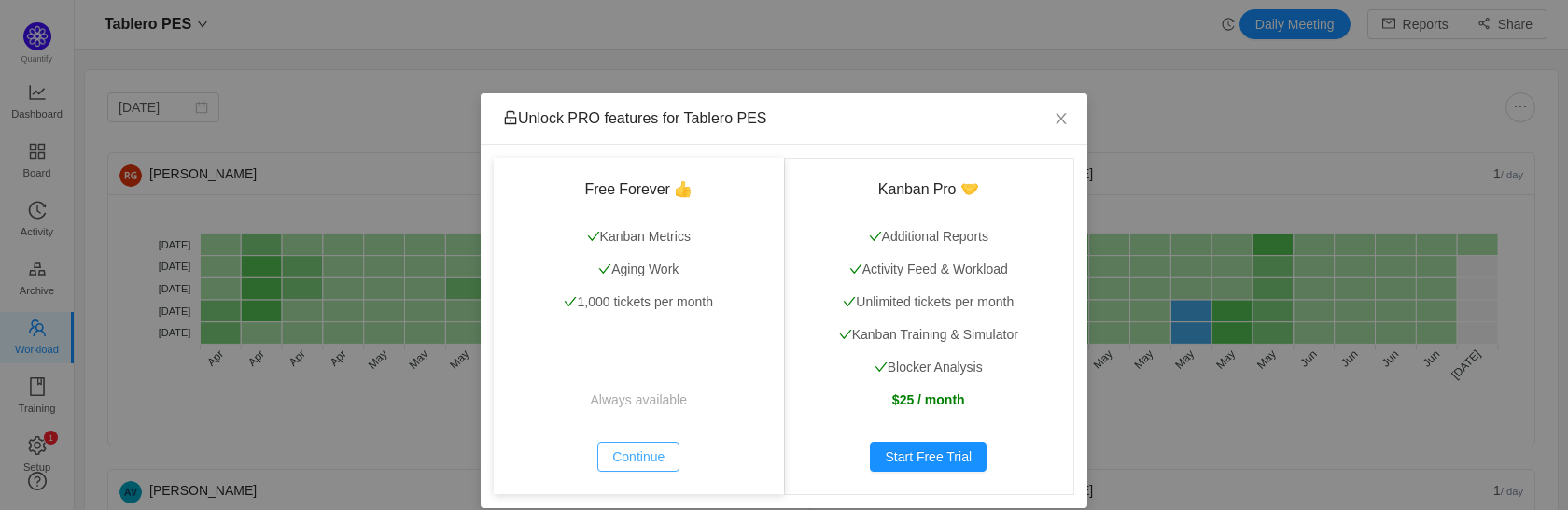 click on "Continue" at bounding box center (638, 457) 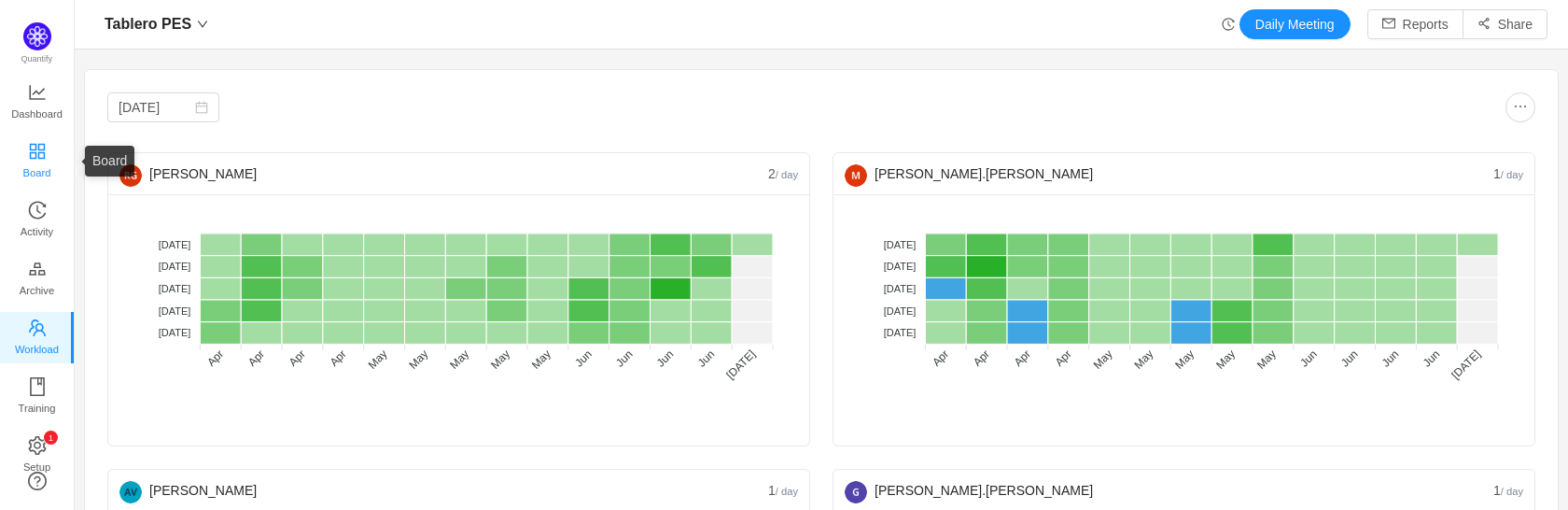 click on "Board" at bounding box center [37, 162] 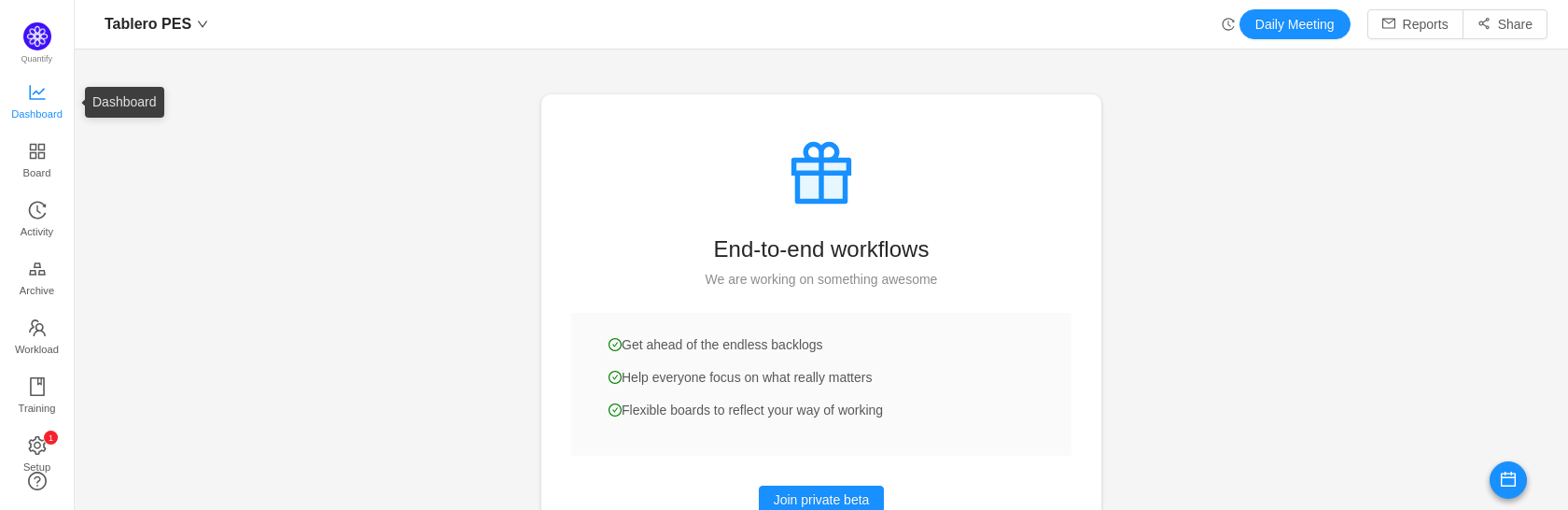 click on "Dashboard" at bounding box center (37, 103) 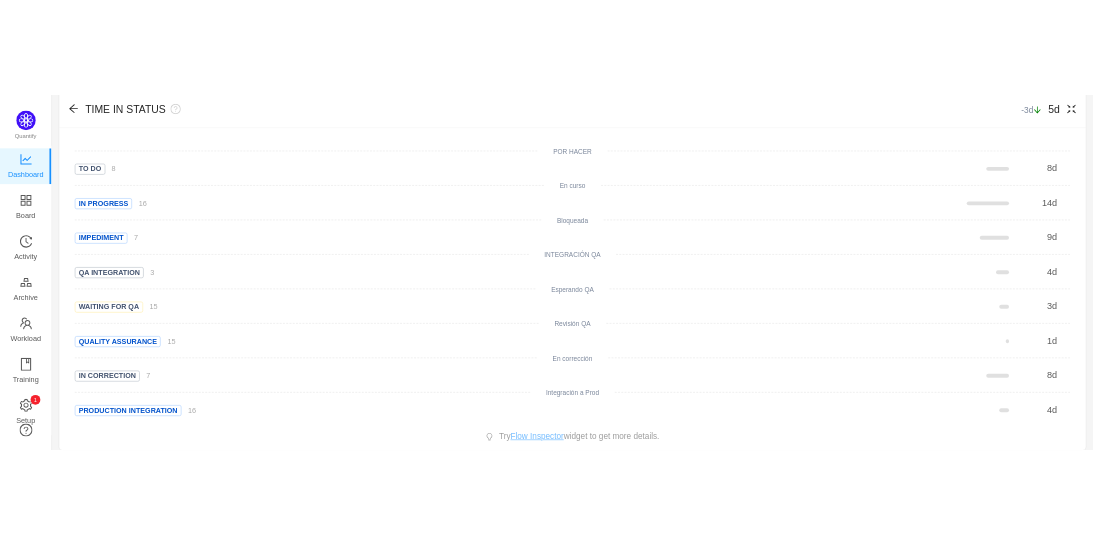 scroll, scrollTop: 157, scrollLeft: 0, axis: vertical 